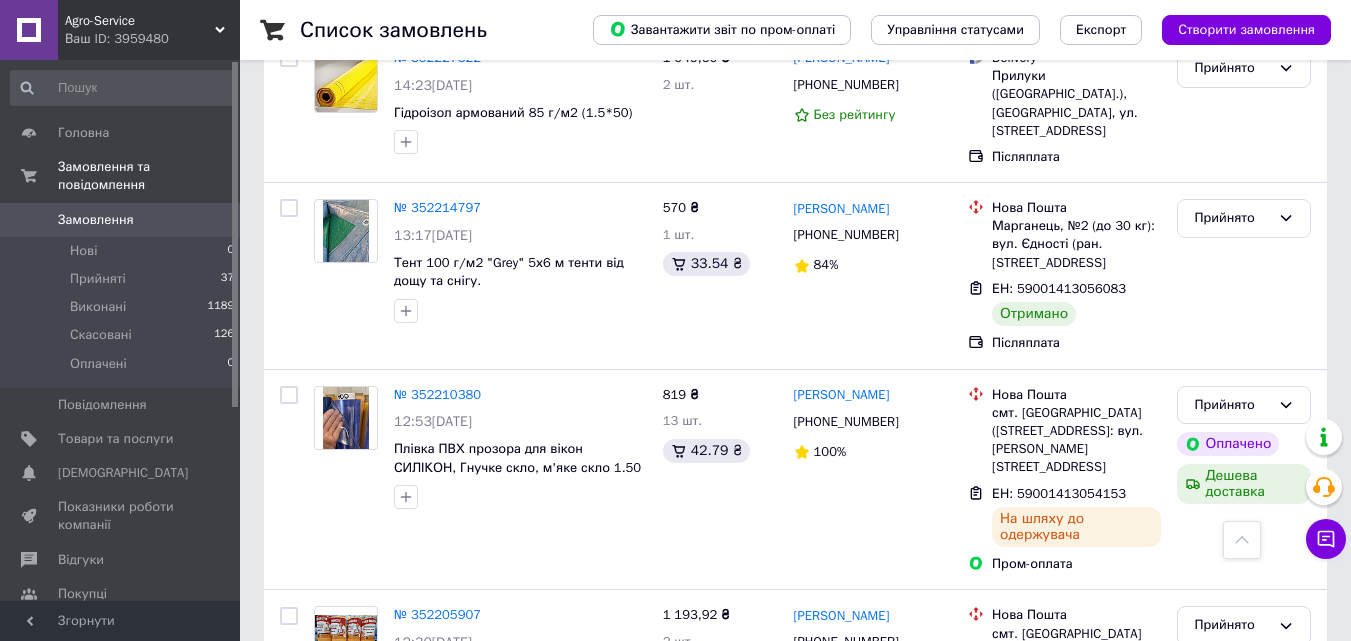 scroll, scrollTop: 2100, scrollLeft: 0, axis: vertical 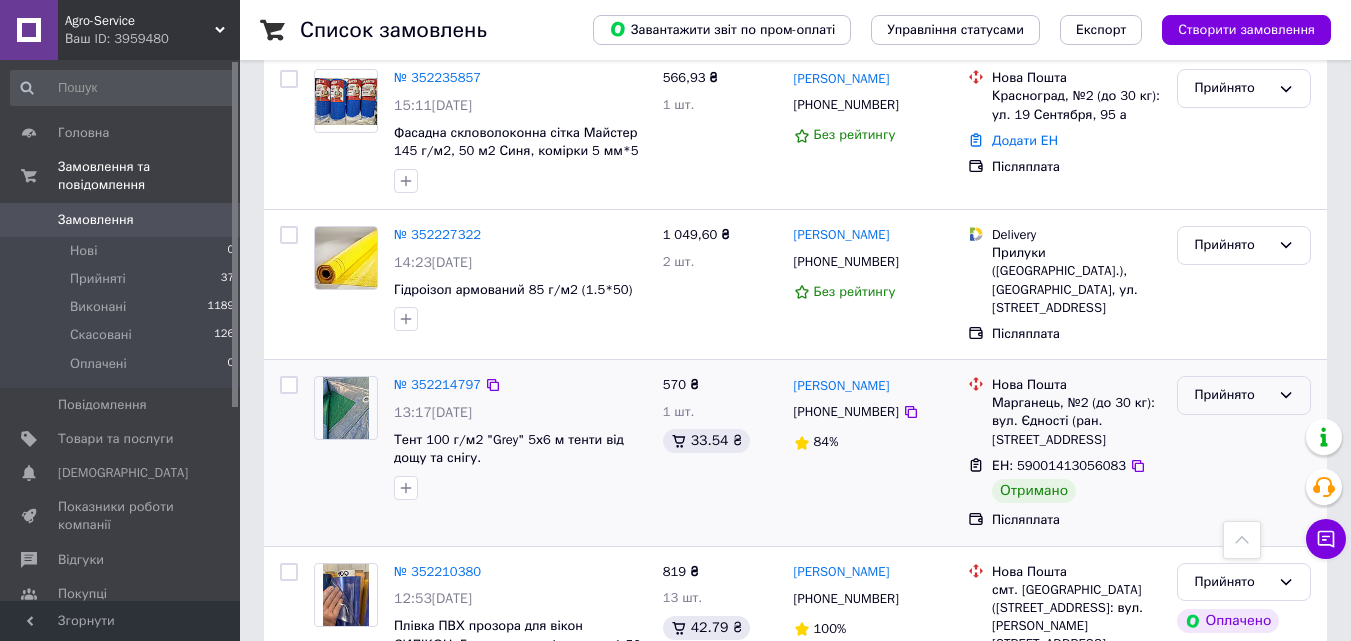click on "Прийнято" at bounding box center [1232, 395] 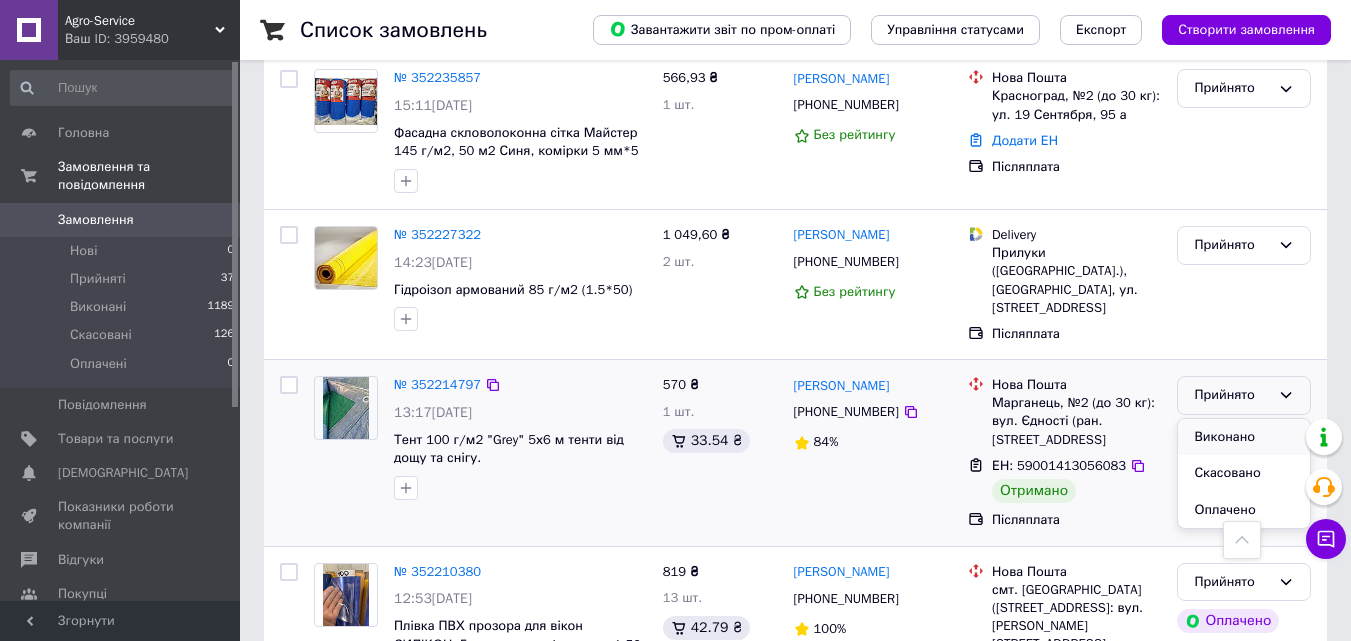 click on "Виконано" at bounding box center (1244, 437) 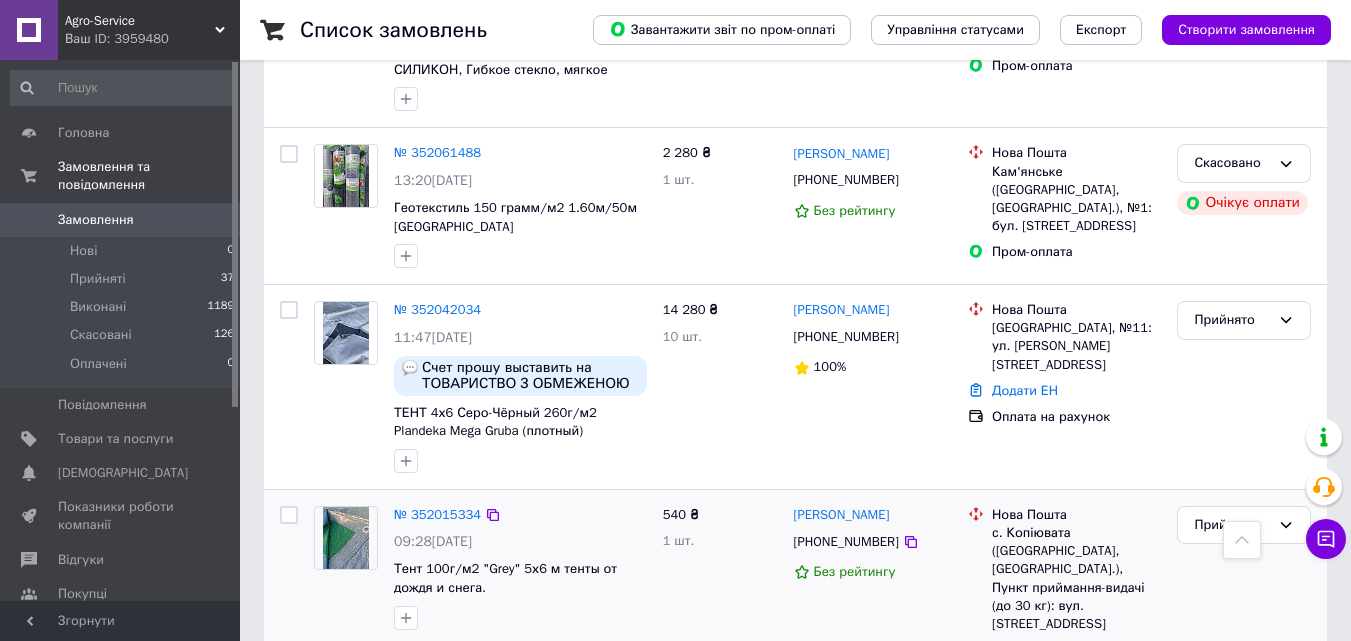 scroll, scrollTop: 4400, scrollLeft: 0, axis: vertical 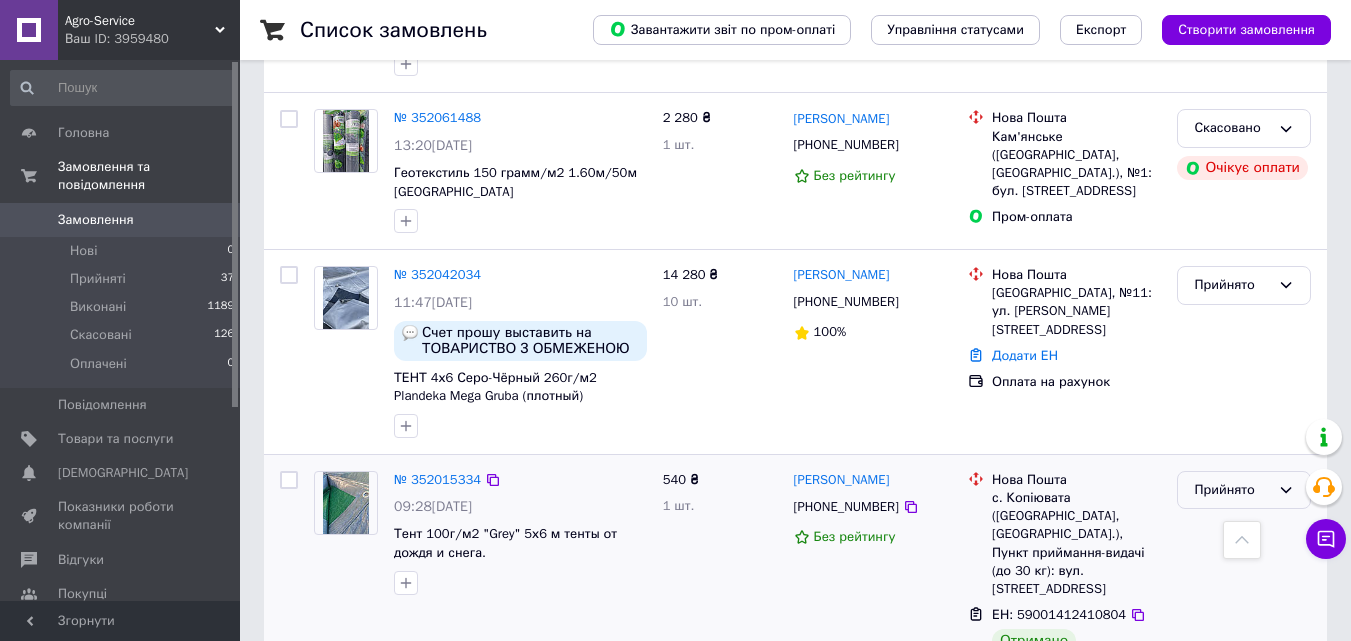 click on "Прийнято" at bounding box center (1244, 490) 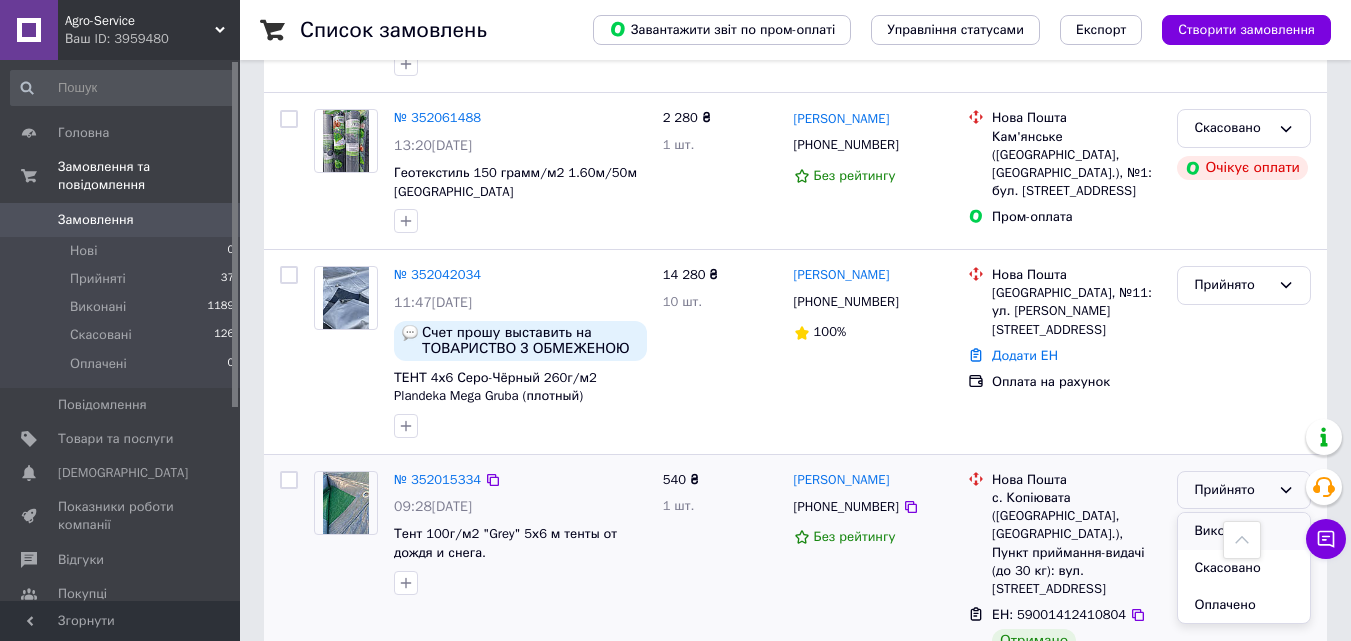 click on "Виконано" at bounding box center (1244, 531) 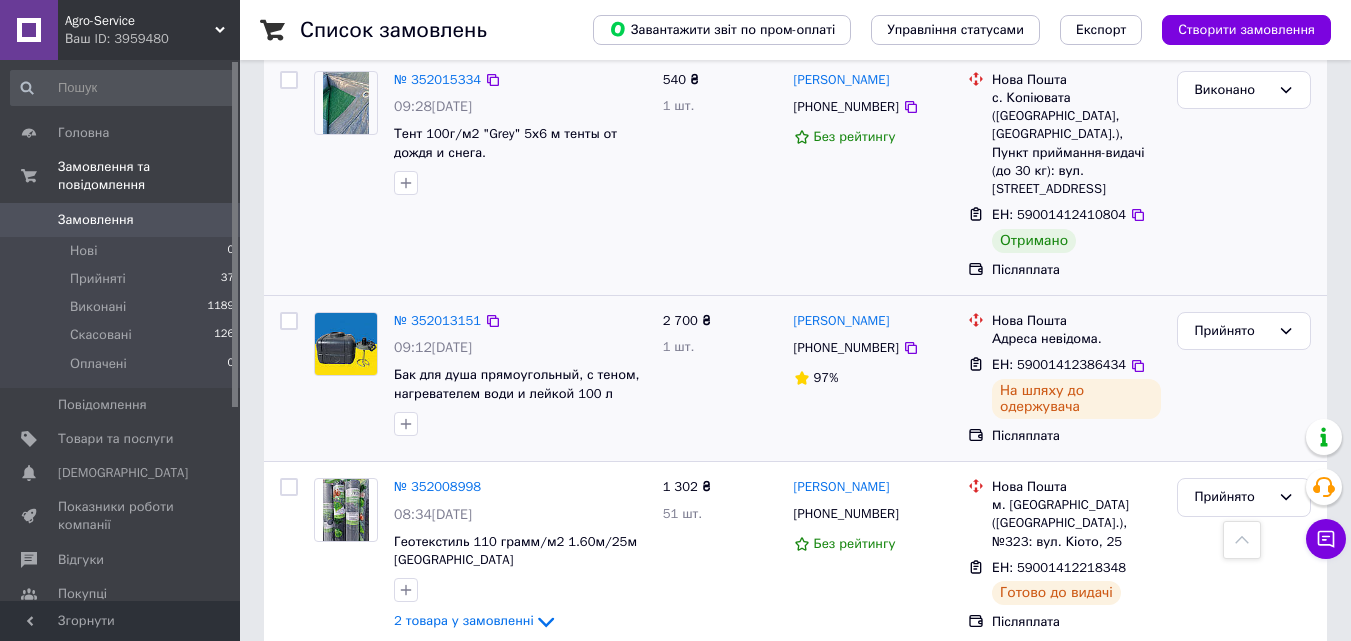 scroll, scrollTop: 5000, scrollLeft: 0, axis: vertical 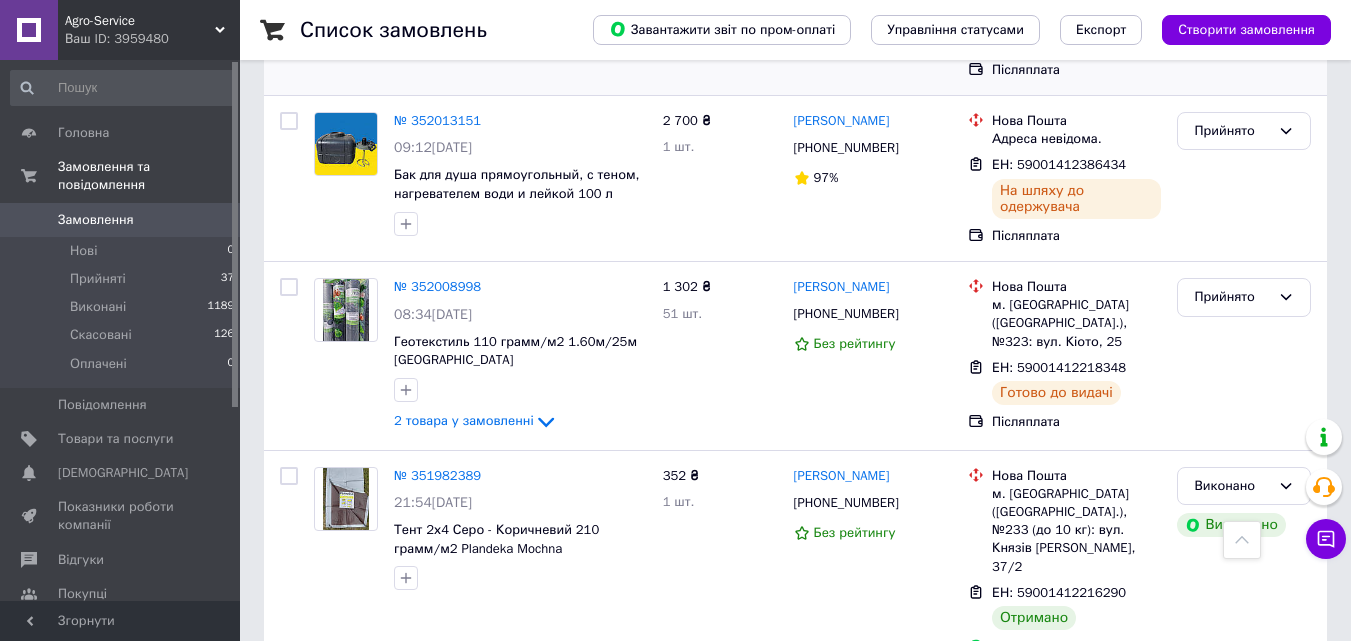 click on "Прийнято" at bounding box center [1232, 709] 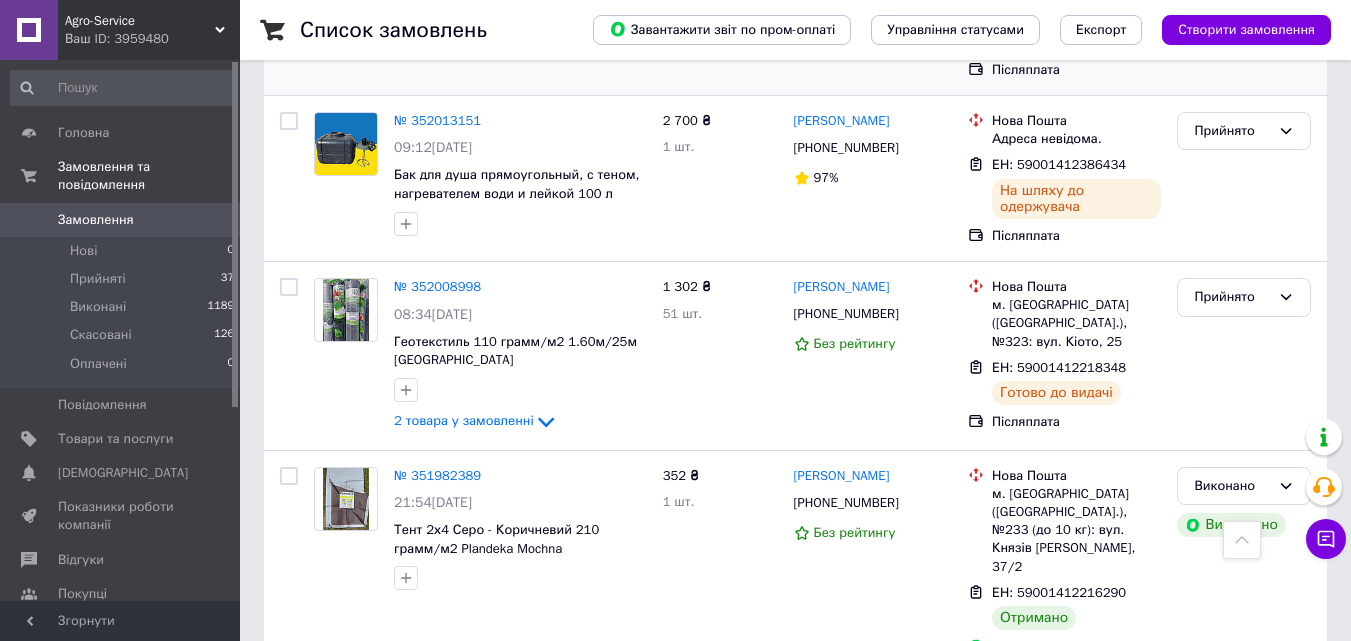 click on "Виконано" at bounding box center (1244, 750) 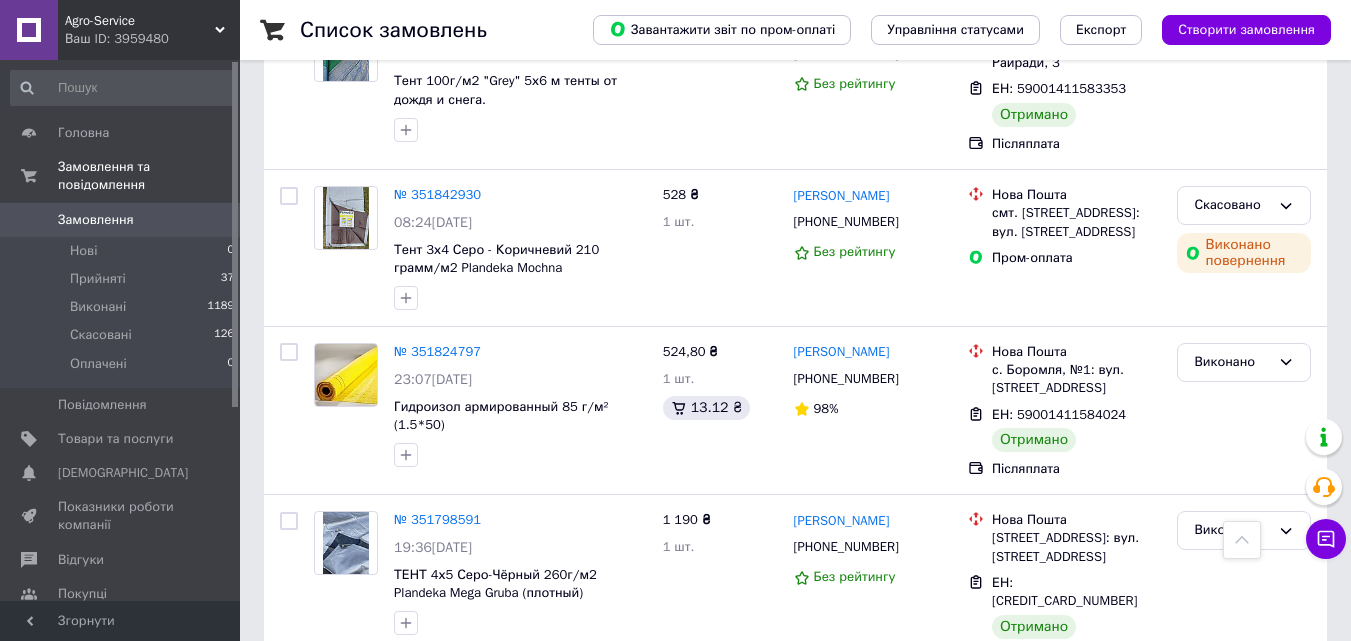 scroll, scrollTop: 6700, scrollLeft: 0, axis: vertical 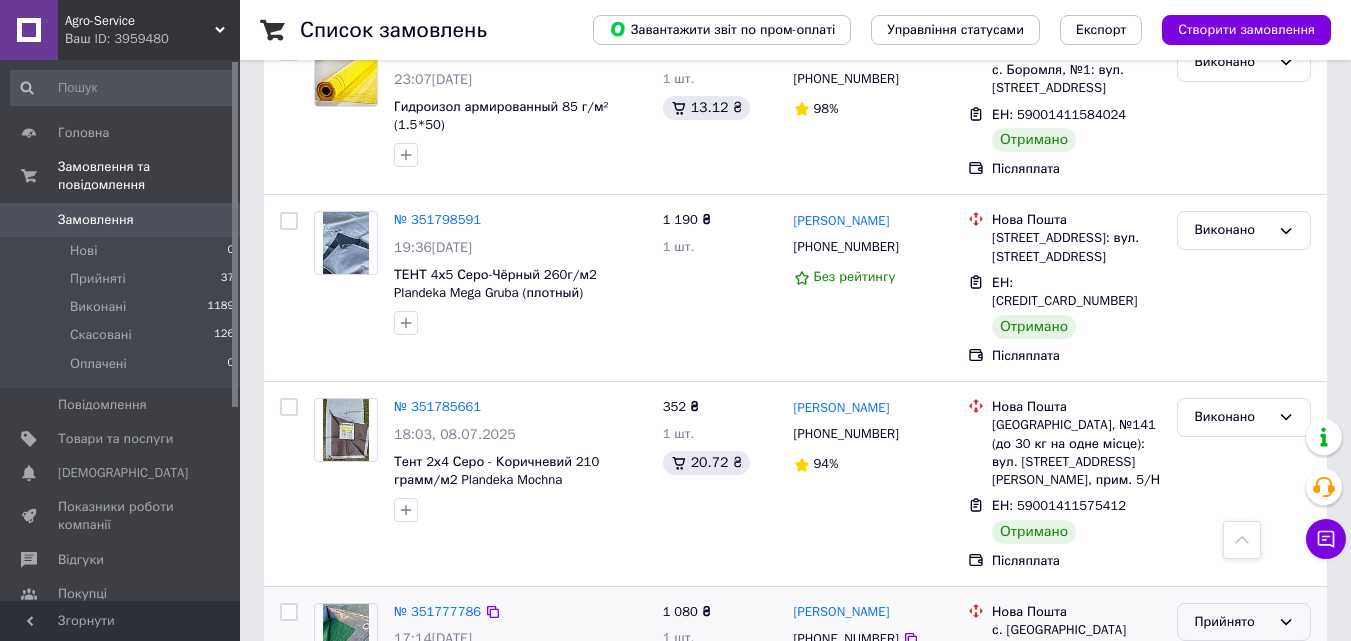 click on "Прийнято" at bounding box center [1232, 622] 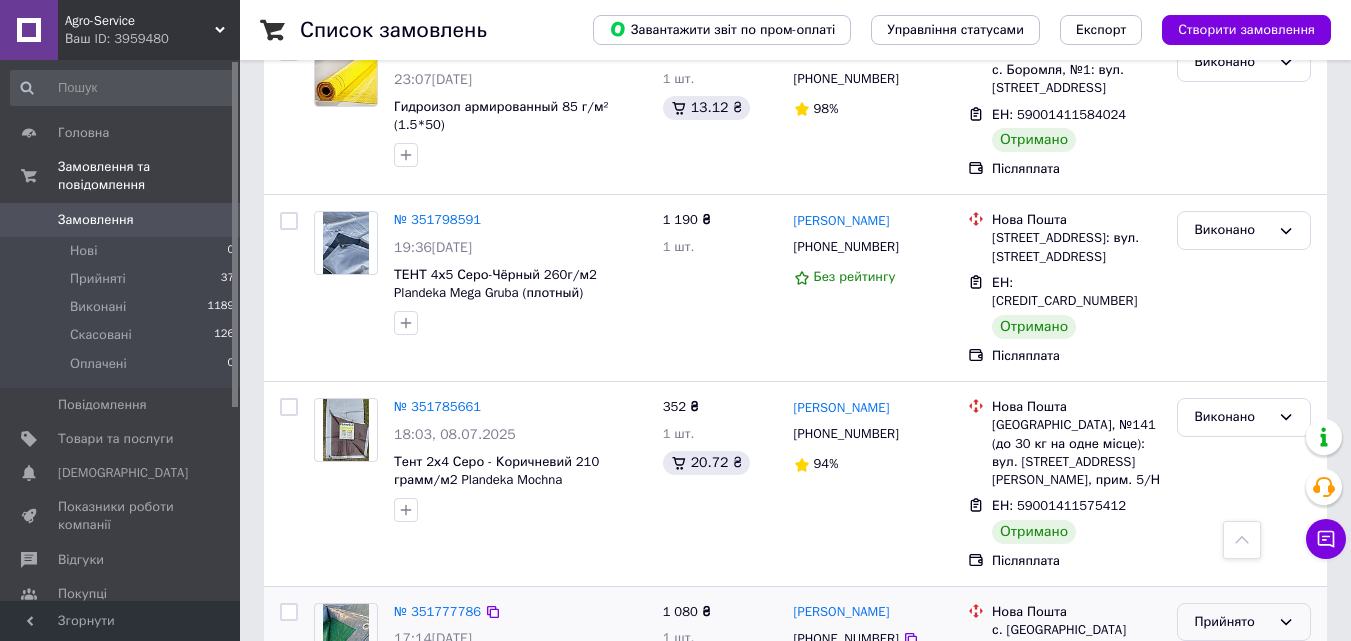 click on "Виконано" at bounding box center (1244, 663) 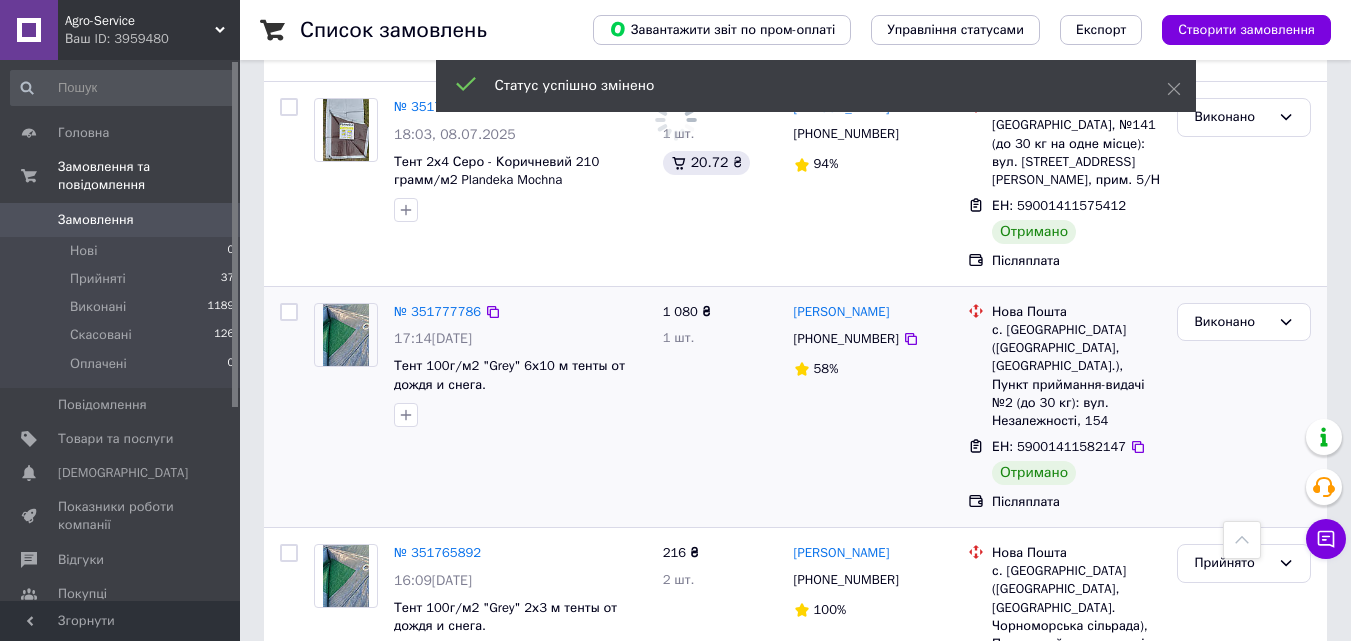scroll, scrollTop: 7200, scrollLeft: 0, axis: vertical 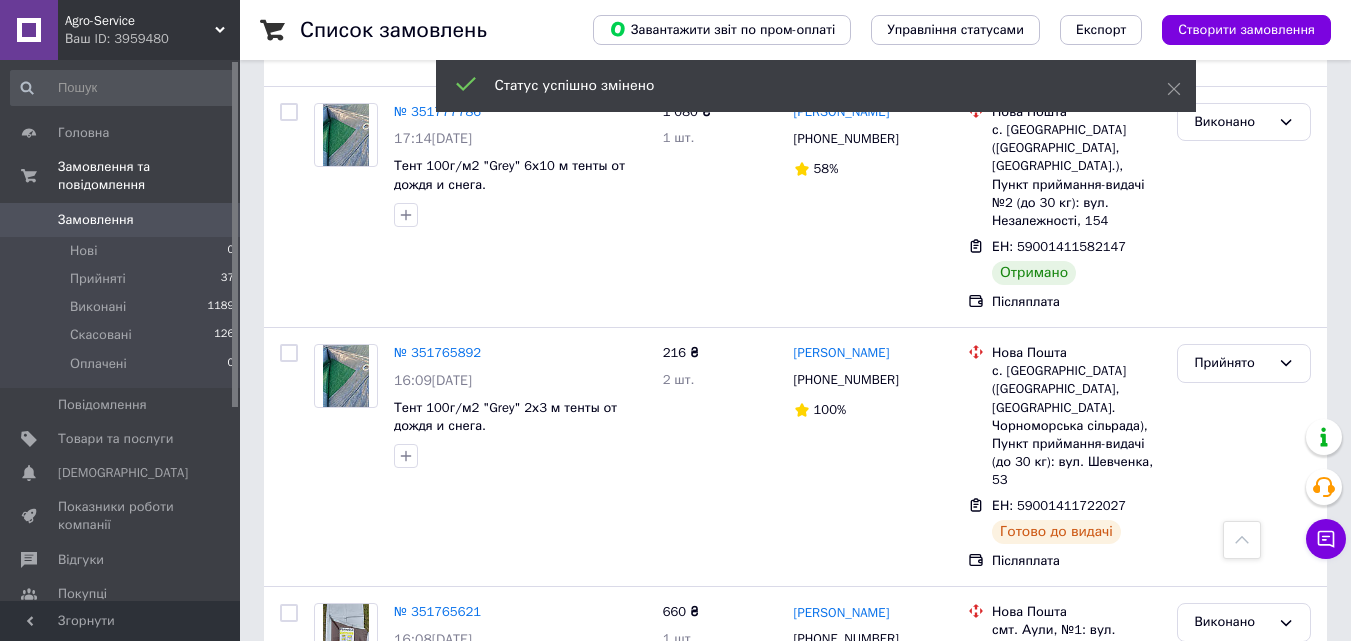 click on "Прийнято" at bounding box center [1232, 791] 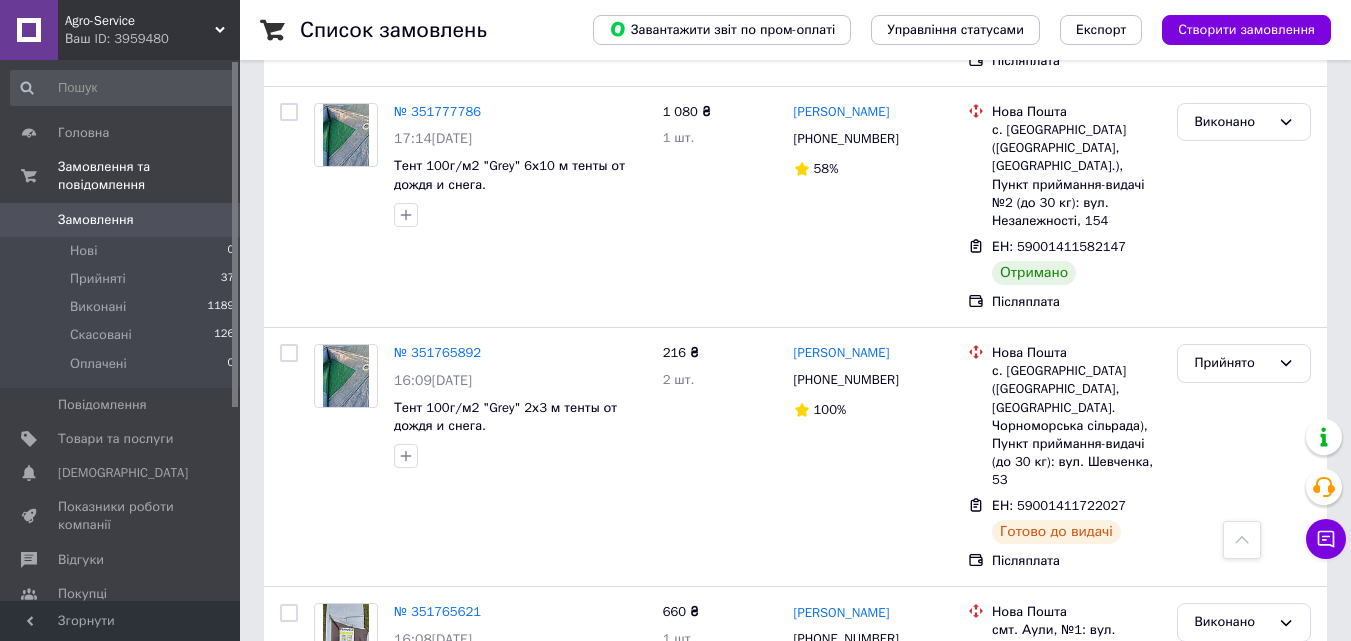 click on "Виконано" at bounding box center [1244, 832] 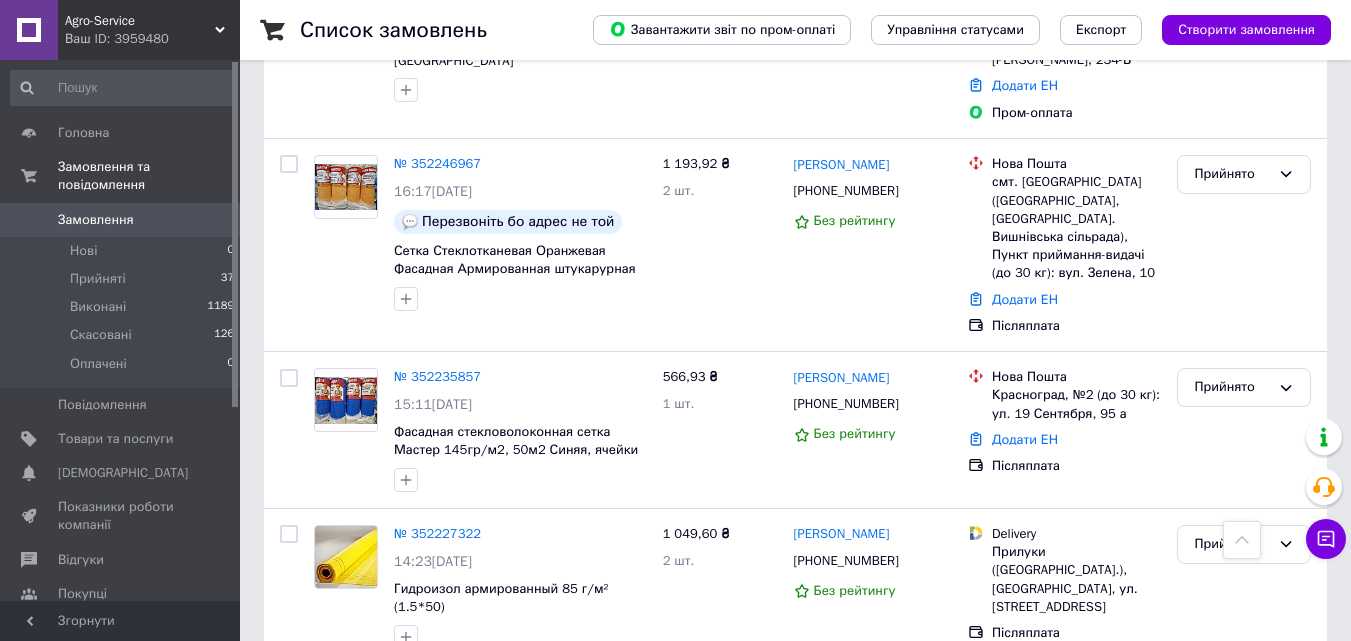 scroll, scrollTop: 1800, scrollLeft: 0, axis: vertical 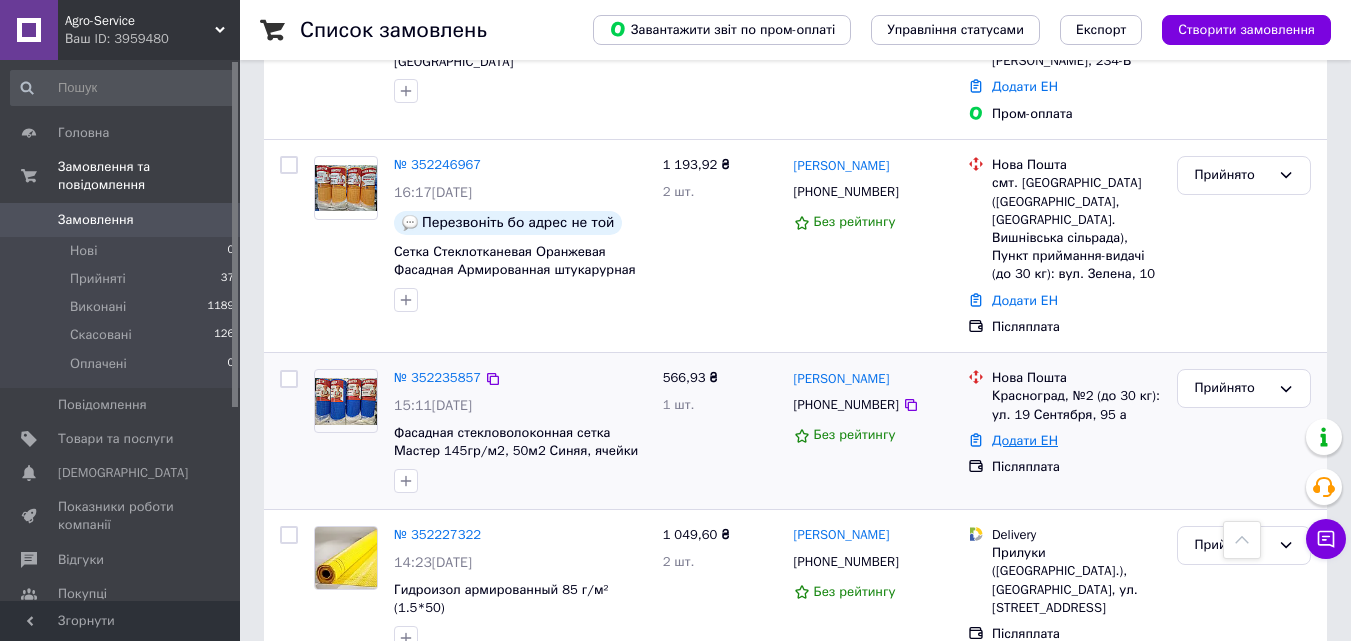 click on "Додати ЕН" at bounding box center (1025, 440) 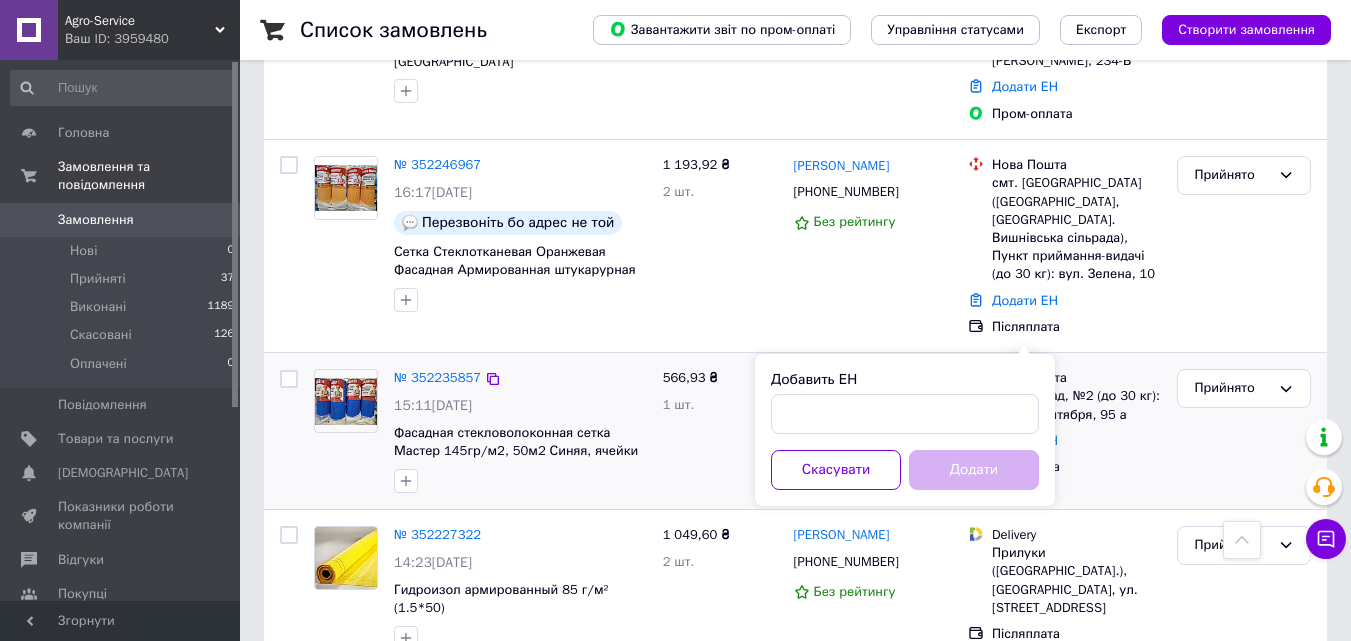 click on "Післяплата" at bounding box center (1076, 467) 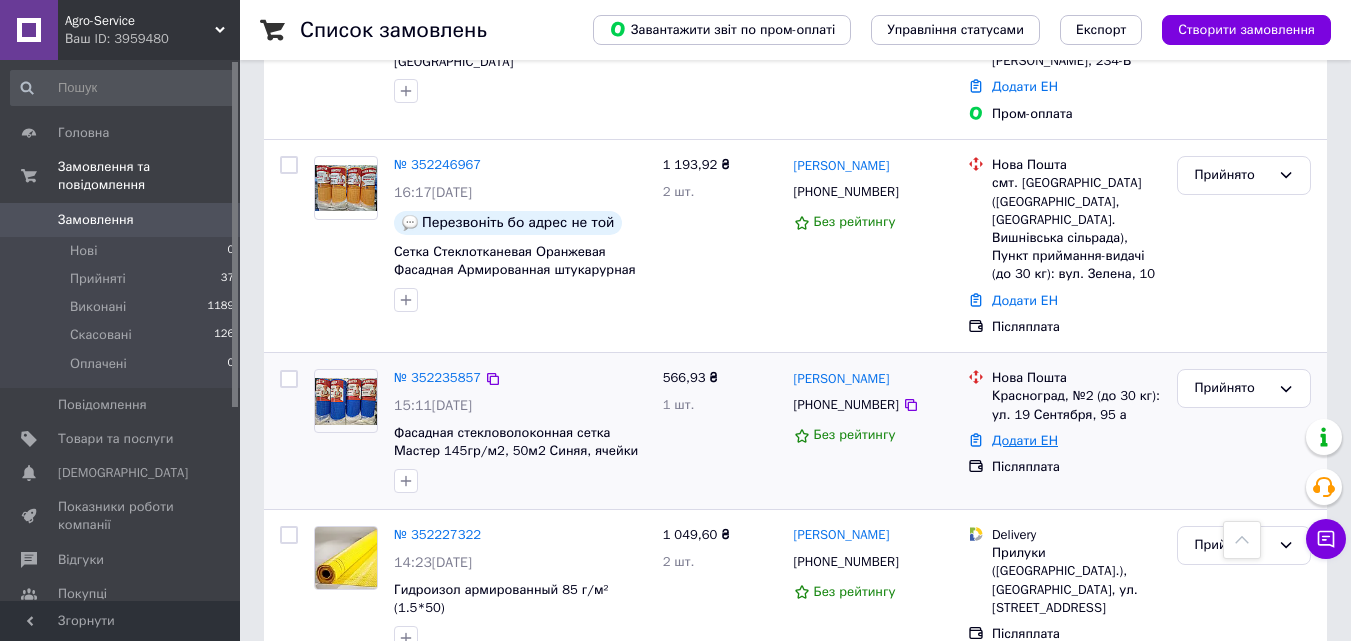 click on "Додати ЕН" at bounding box center [1025, 440] 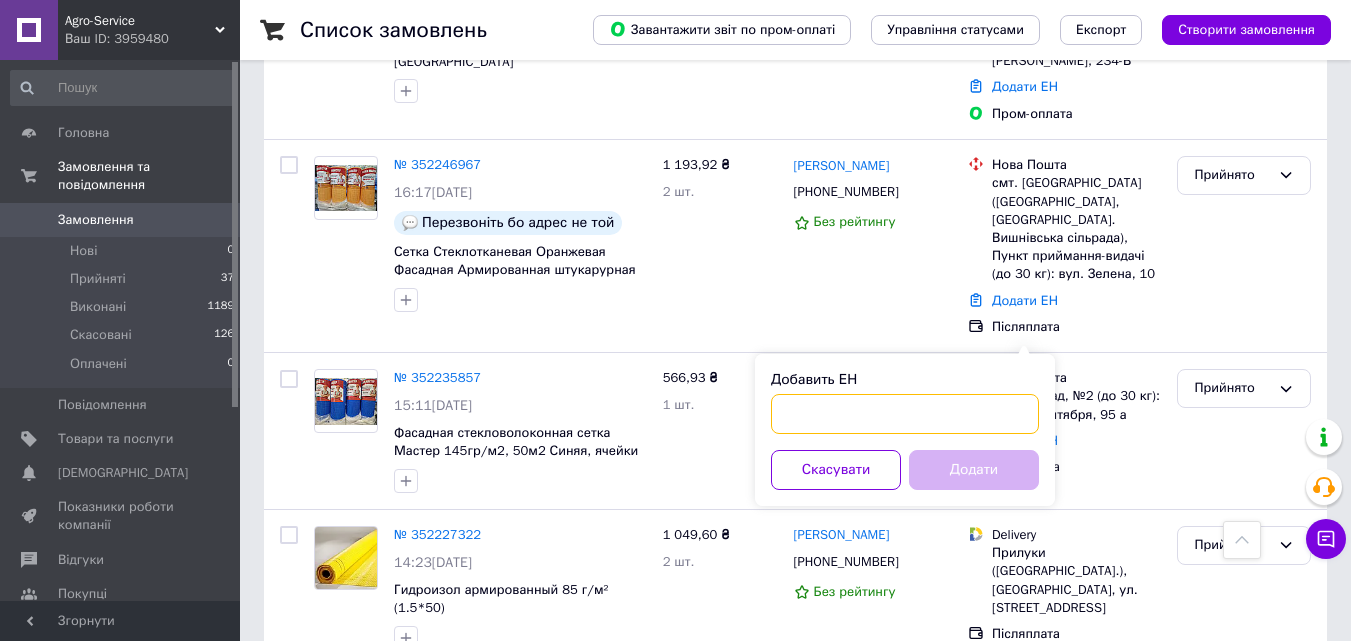 click on "Добавить ЕН" at bounding box center [905, 414] 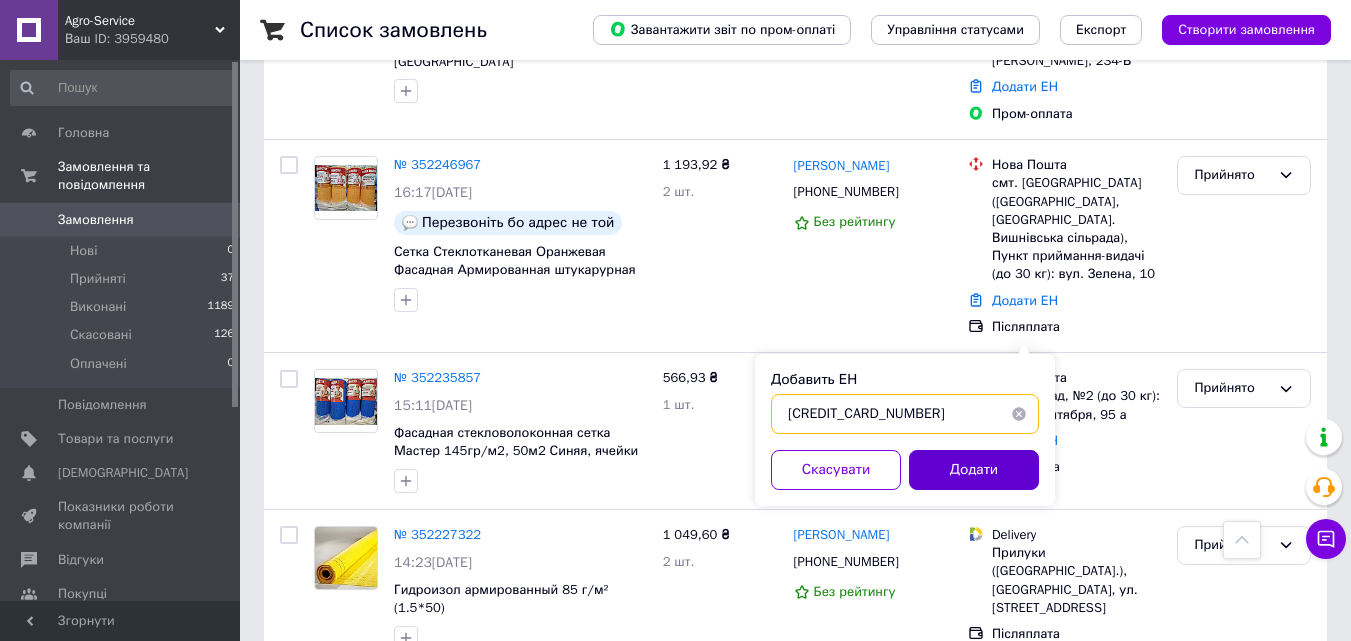 type on "[CREDIT_CARD_NUMBER]" 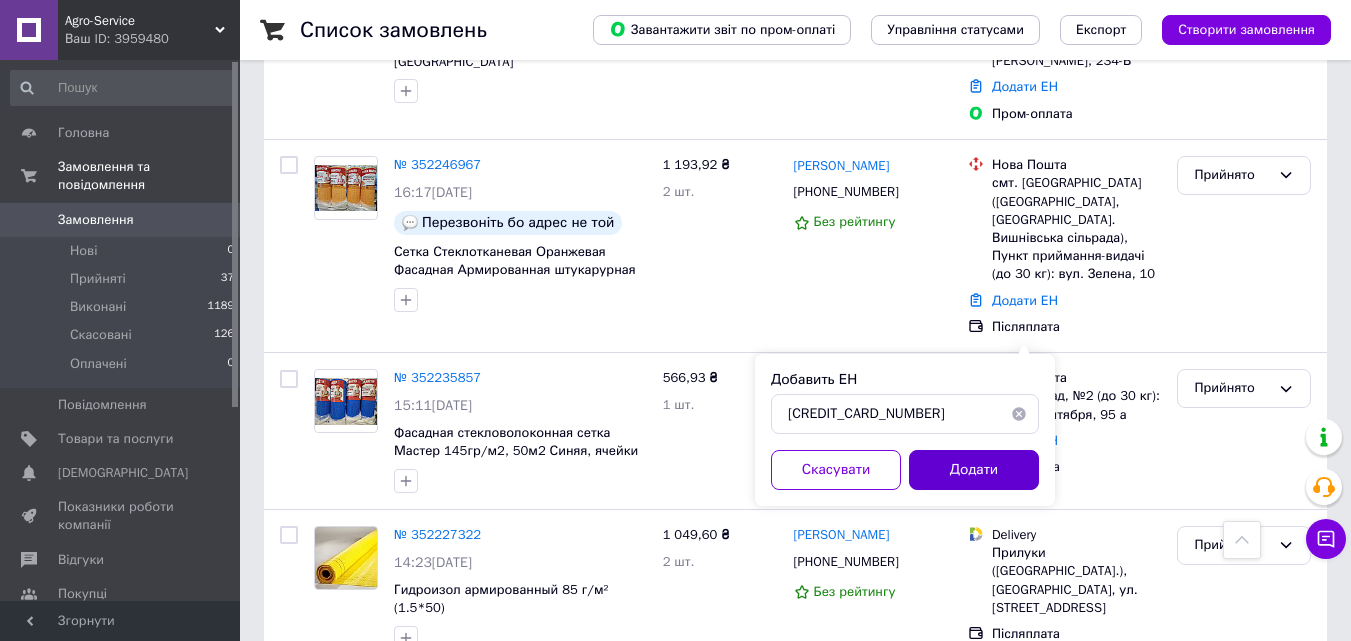 click on "Додати" at bounding box center [974, 470] 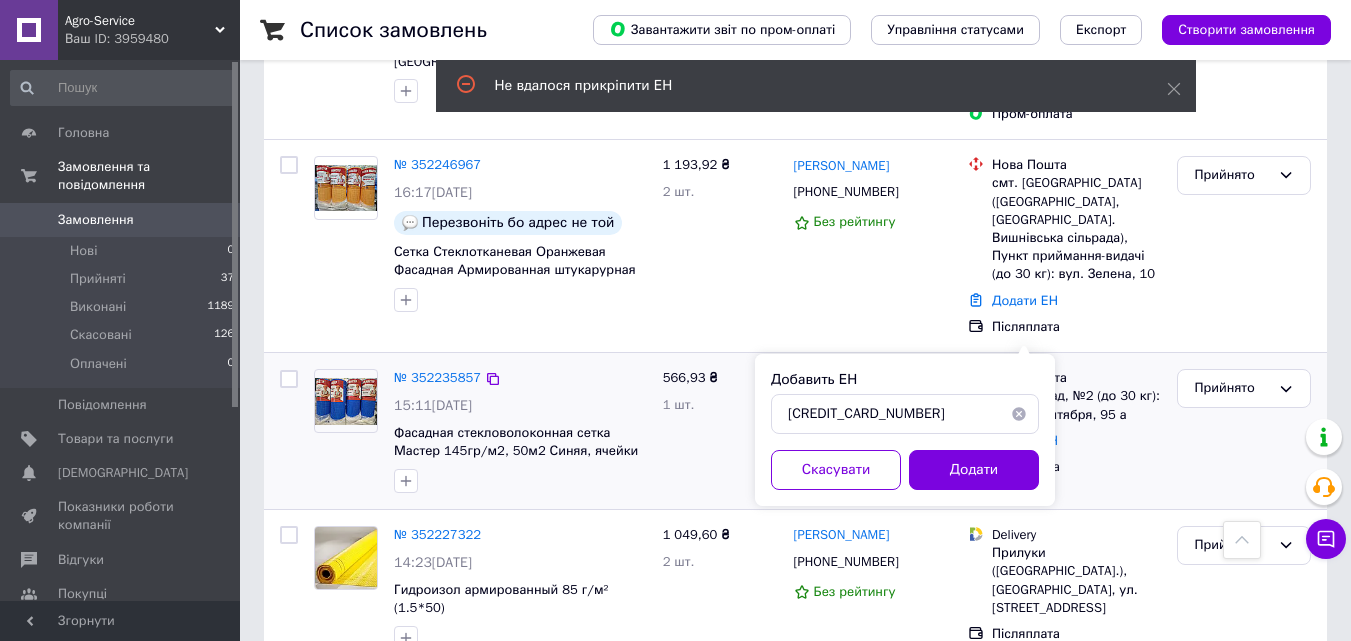 click on "Прийнято" at bounding box center (1244, 431) 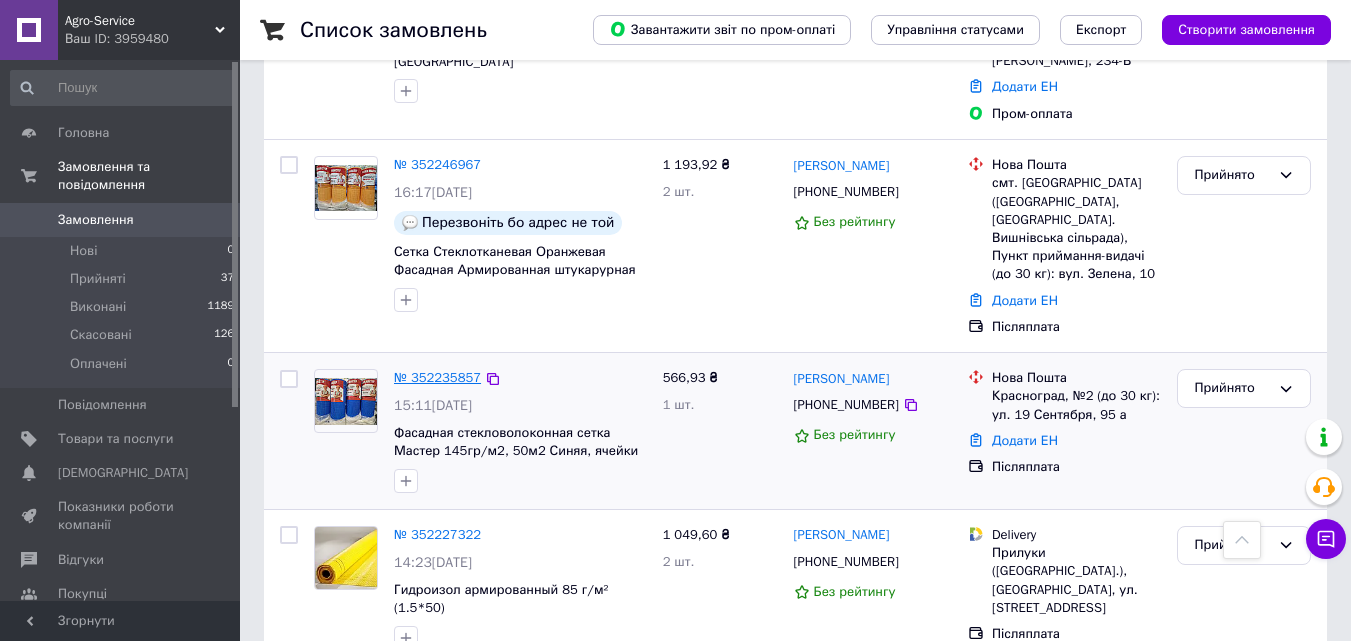 click on "№ 352235857" at bounding box center [437, 377] 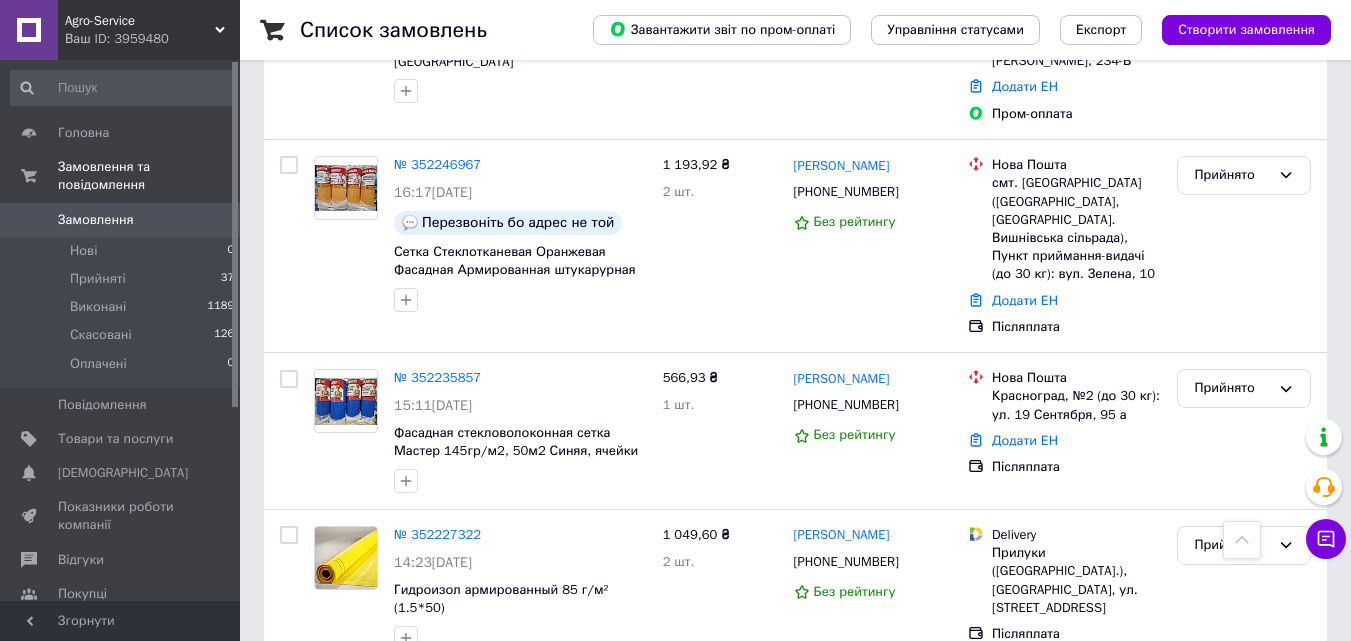 scroll, scrollTop: 0, scrollLeft: 0, axis: both 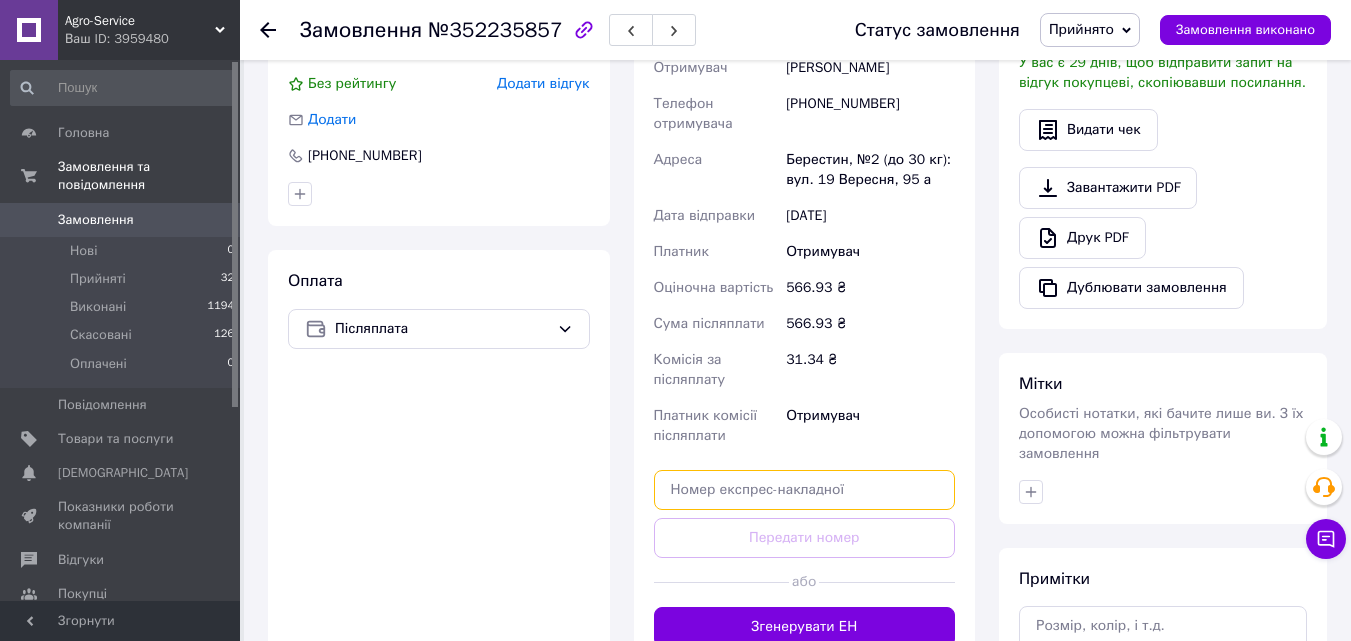 click at bounding box center [805, 490] 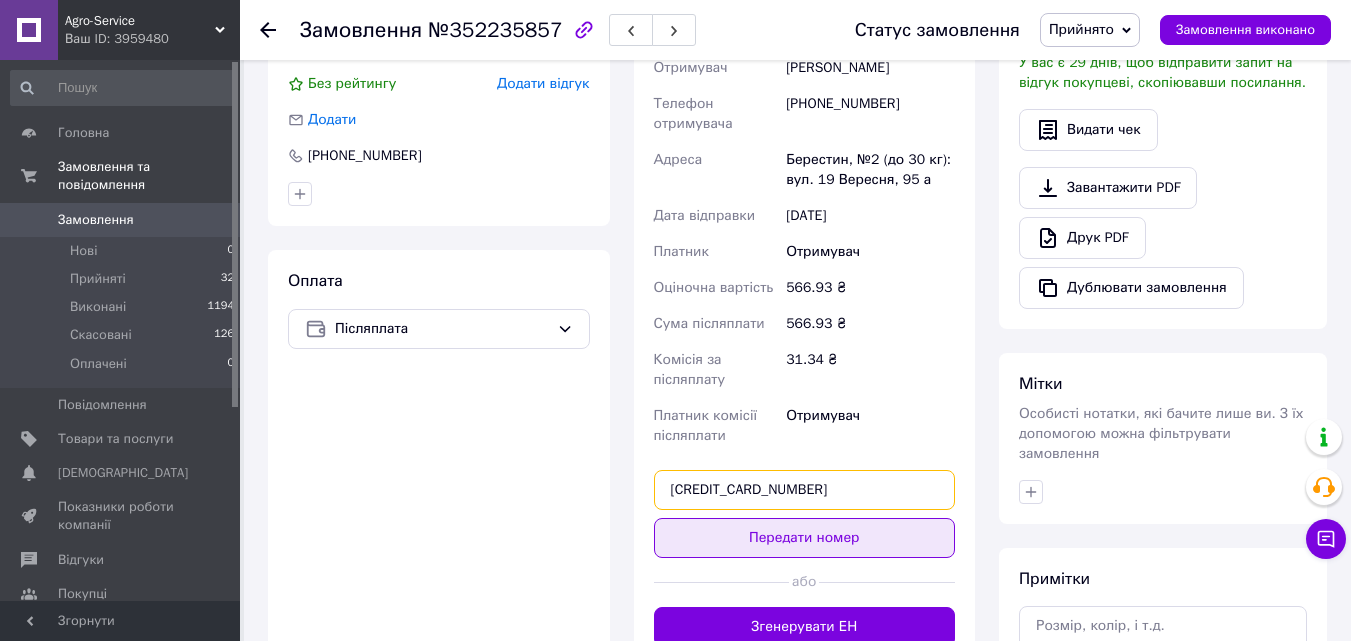 type on "[CREDIT_CARD_NUMBER]" 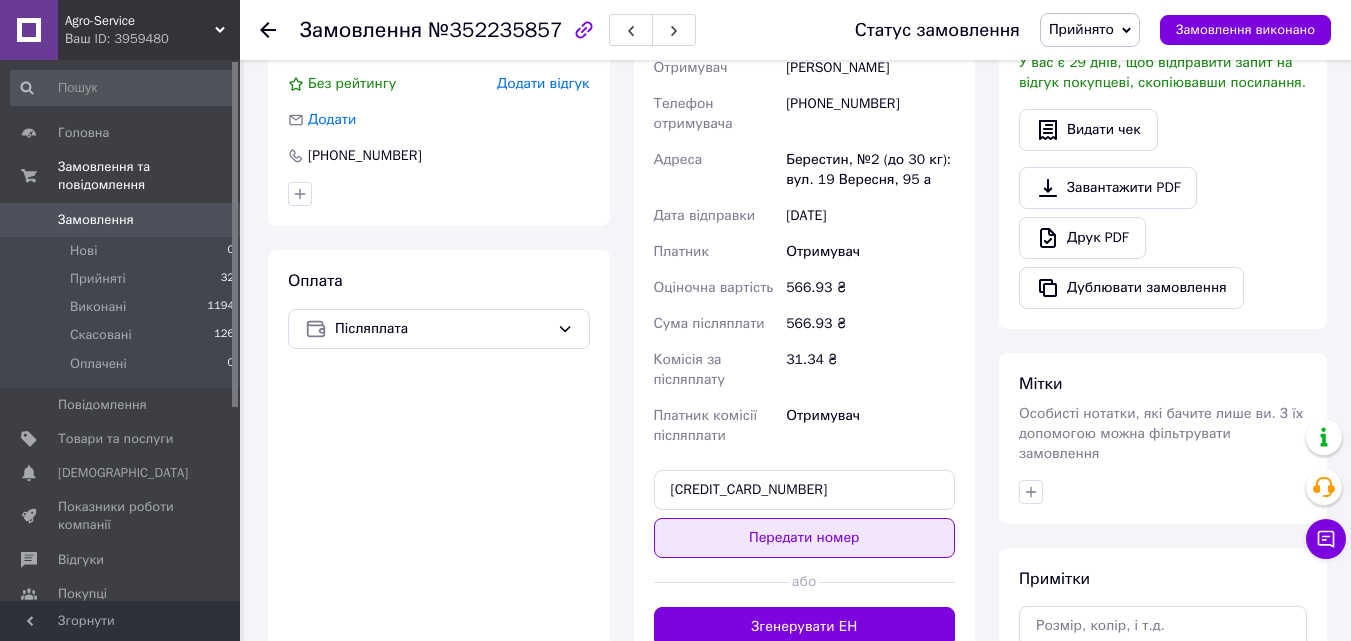 click on "Передати номер" at bounding box center [805, 538] 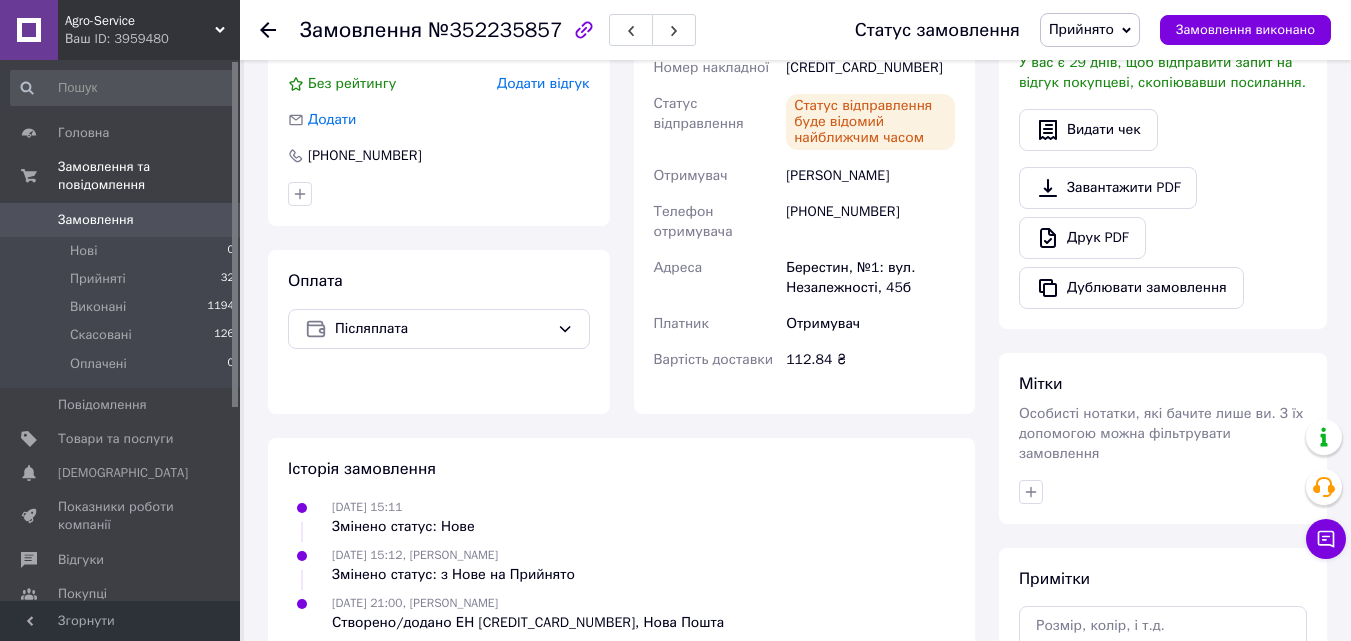 click 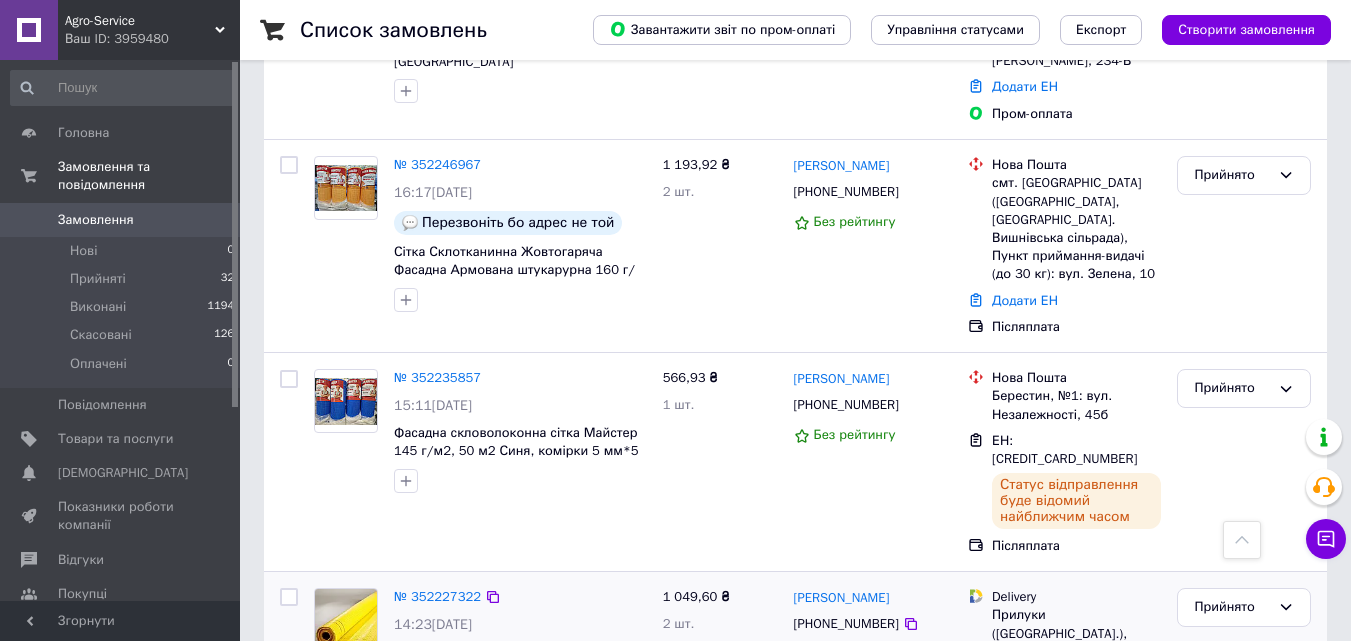 scroll, scrollTop: 1700, scrollLeft: 0, axis: vertical 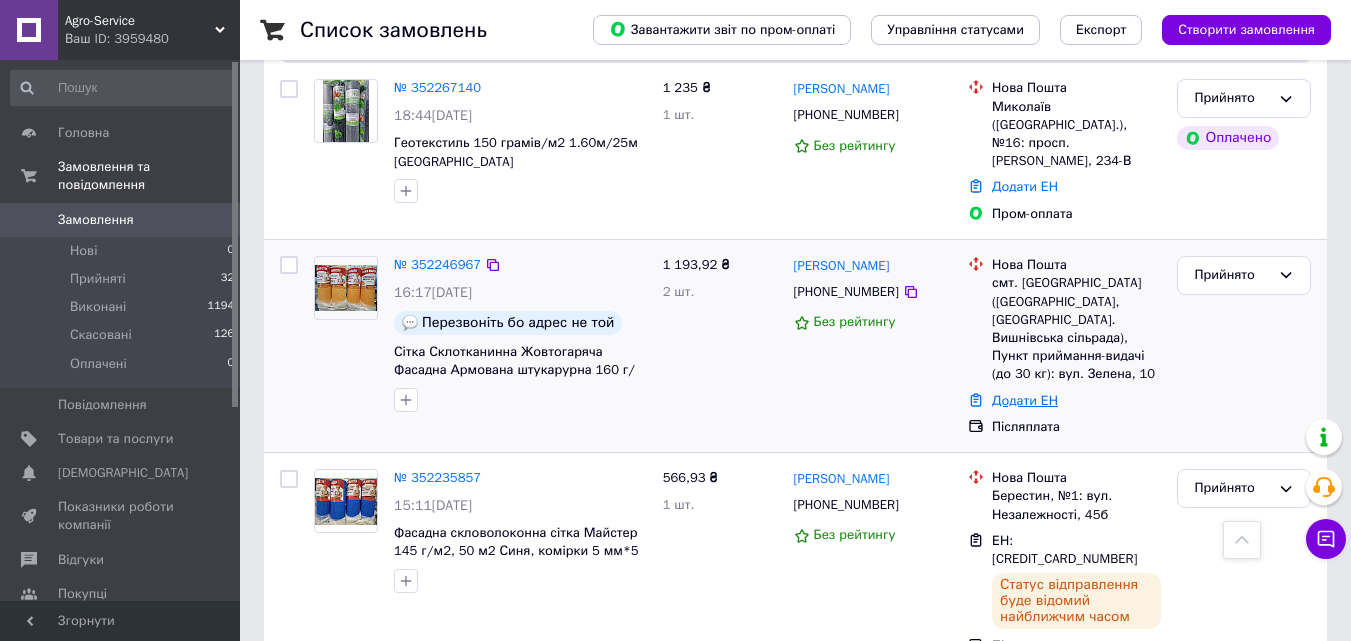 click on "Додати ЕН" at bounding box center (1025, 400) 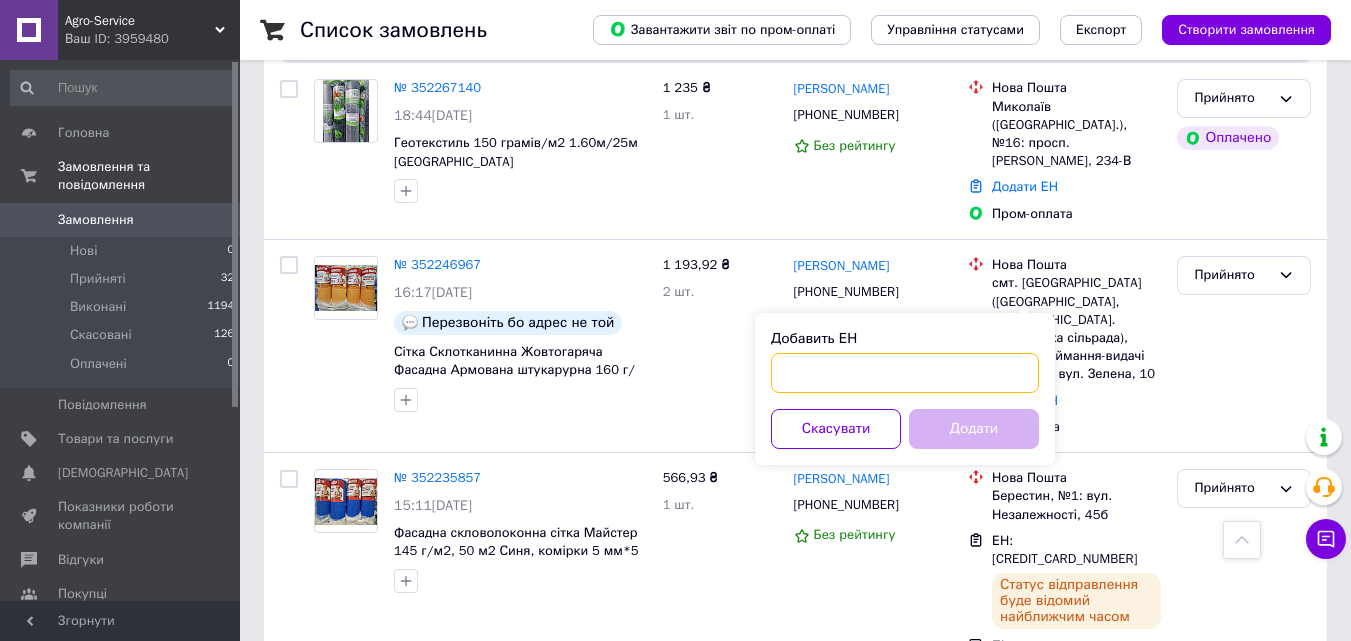 click on "Добавить ЕН" at bounding box center (905, 373) 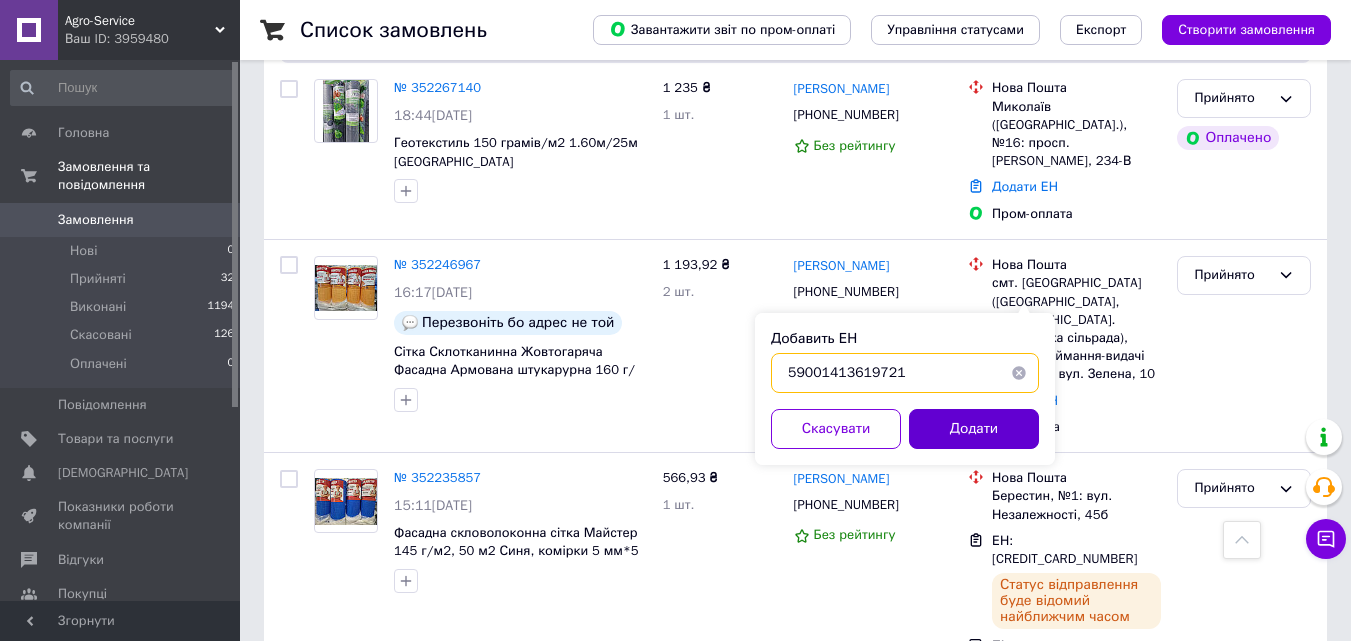 type on "59001413619721" 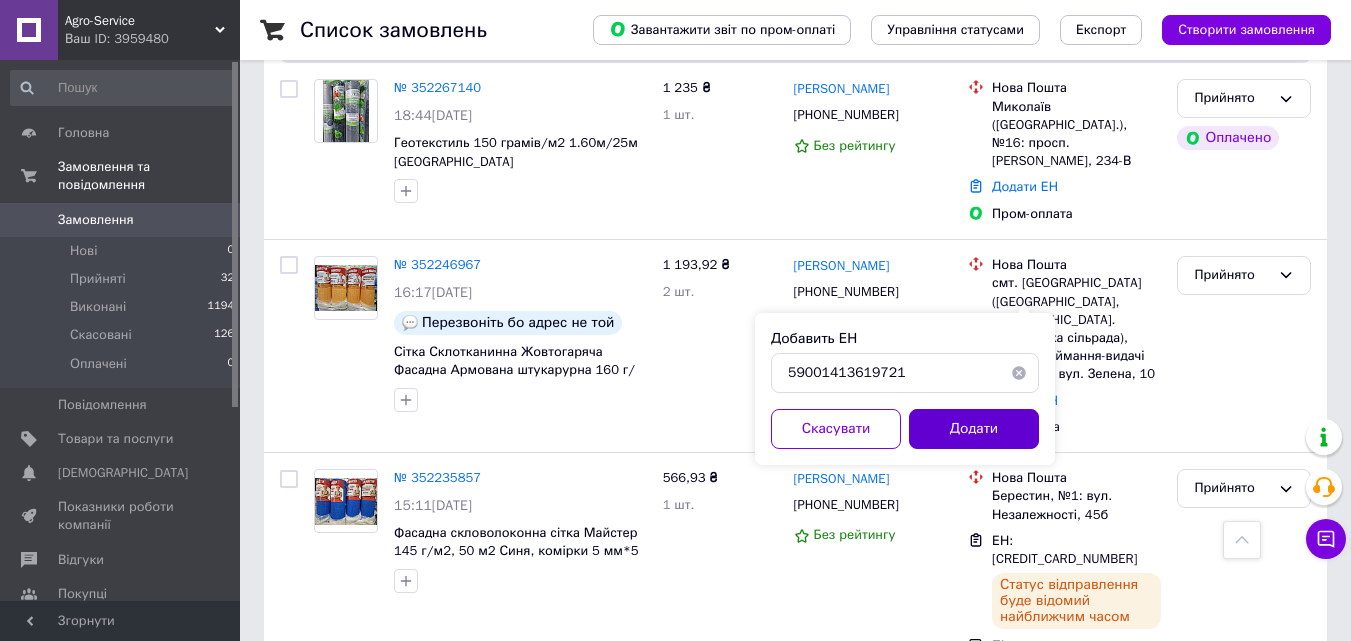 click on "Додати" at bounding box center (974, 429) 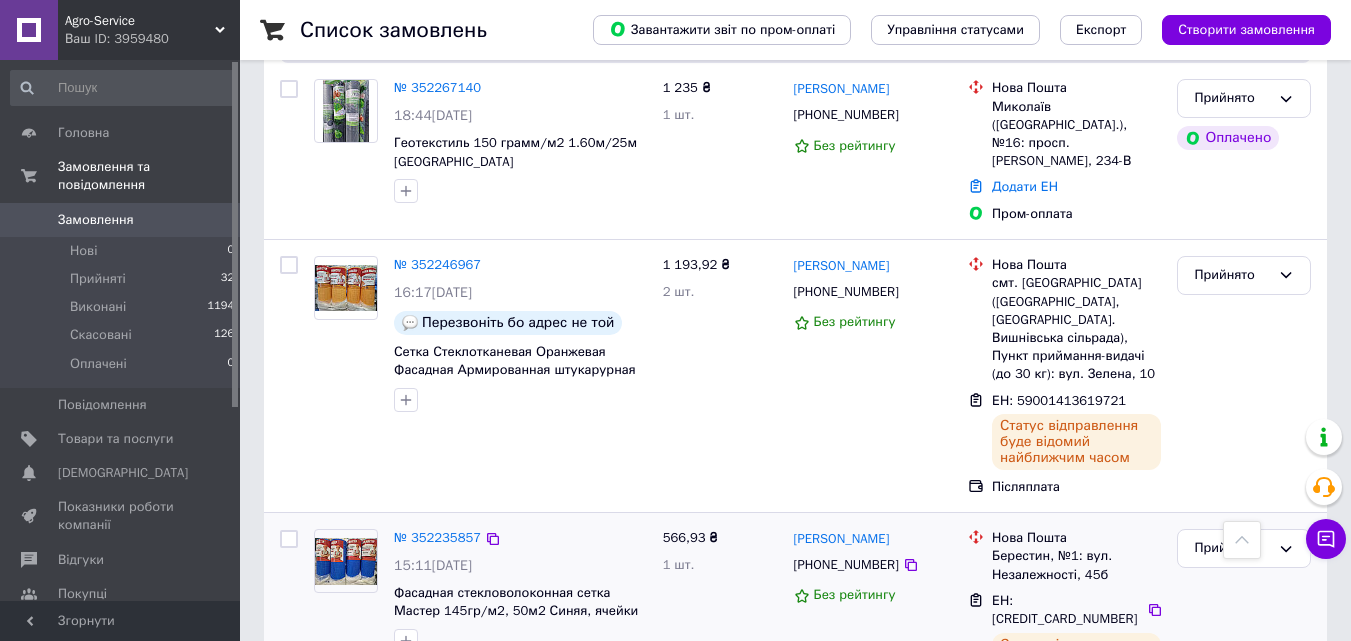 scroll, scrollTop: 1500, scrollLeft: 0, axis: vertical 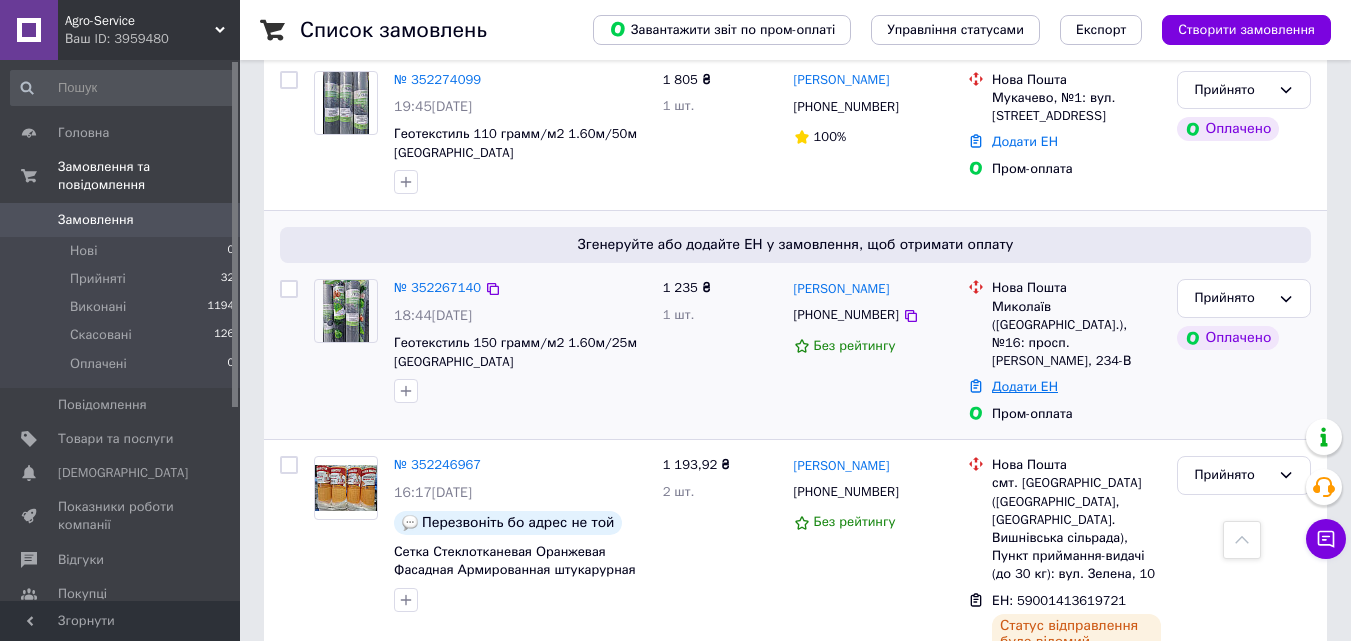 click on "Додати ЕН" at bounding box center (1025, 386) 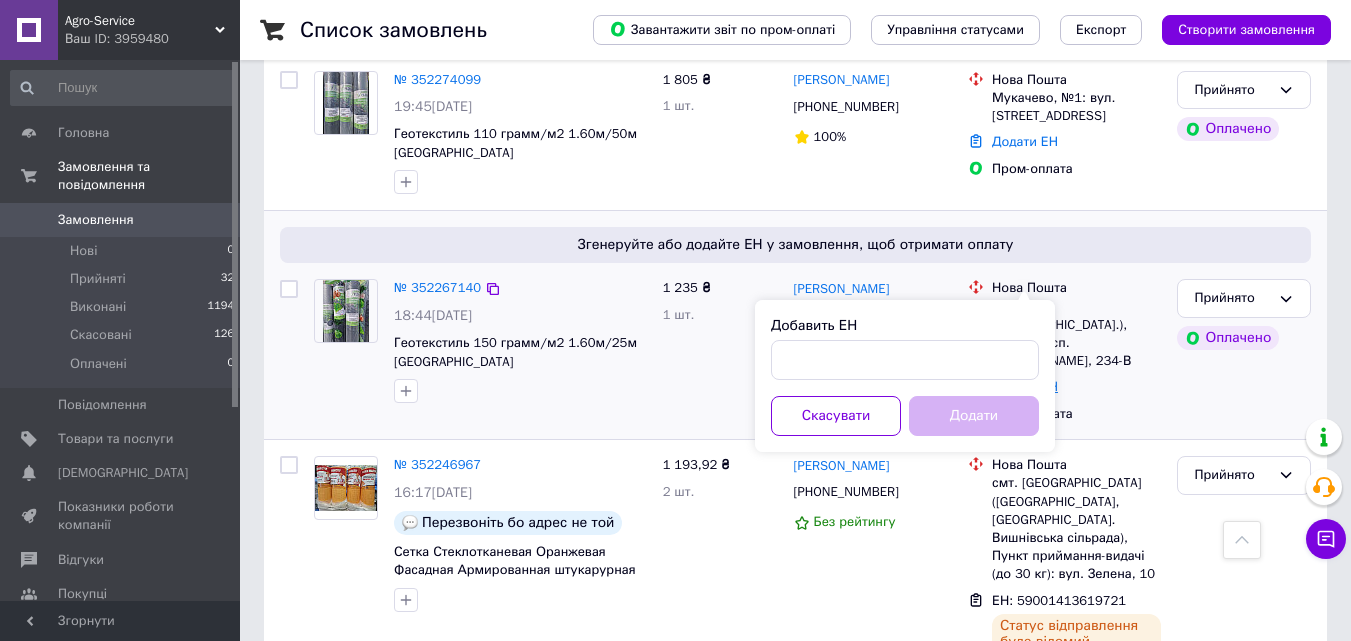 click on "Додати ЕН" at bounding box center [1025, 386] 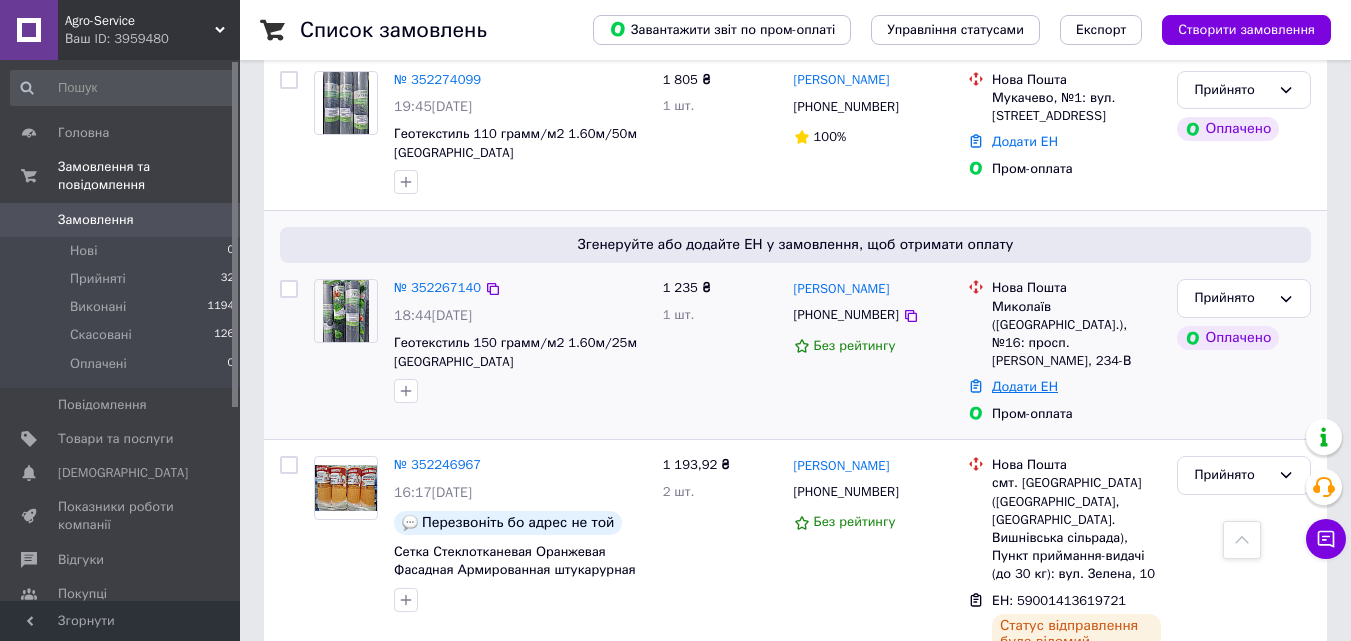 click on "Додати ЕН" at bounding box center [1025, 386] 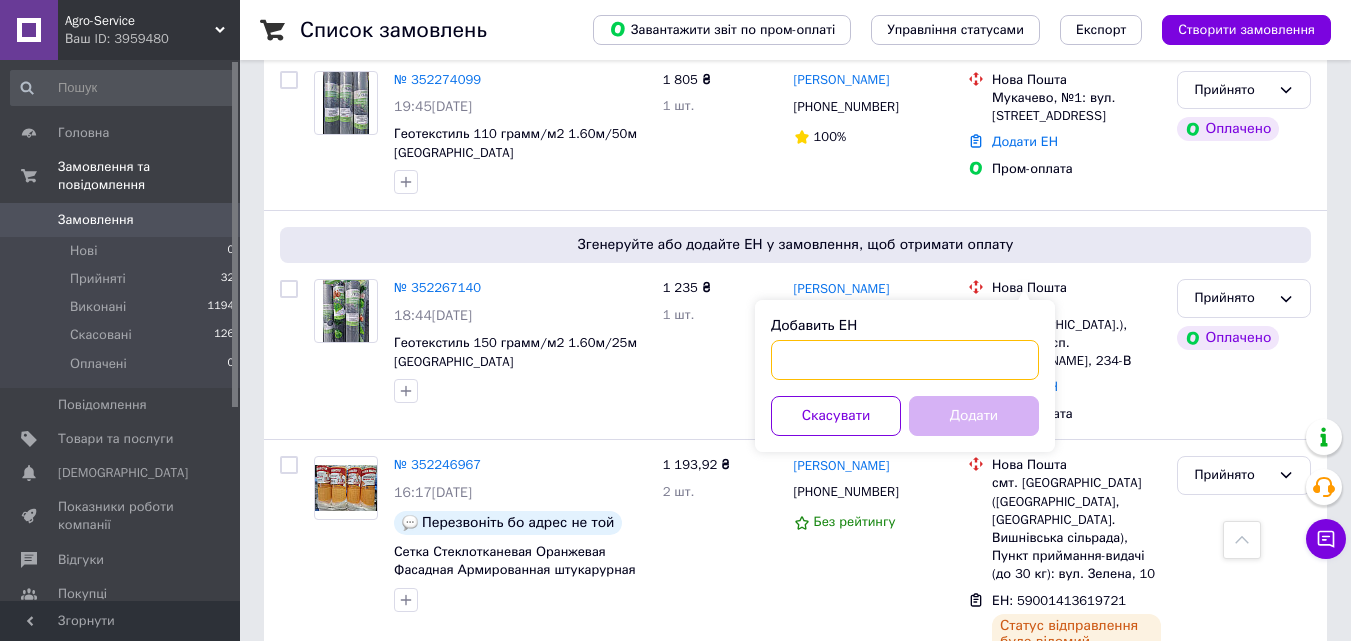 click on "Добавить ЕН" at bounding box center (905, 360) 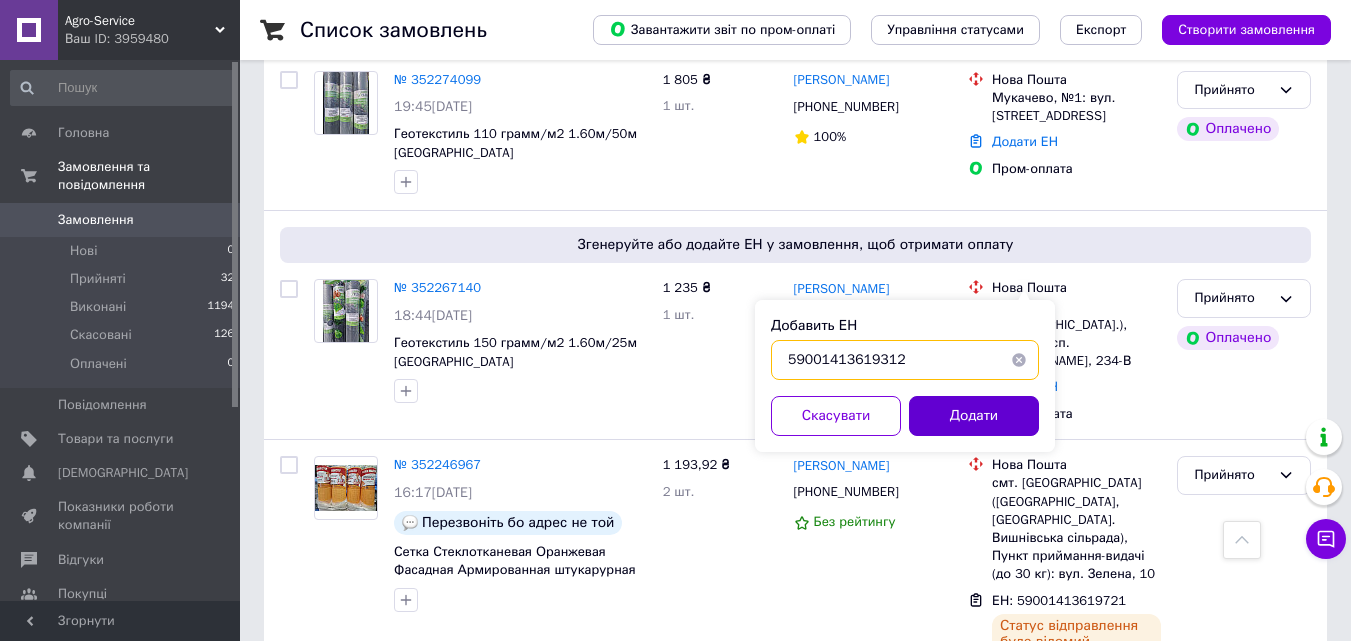 type on "59001413619312" 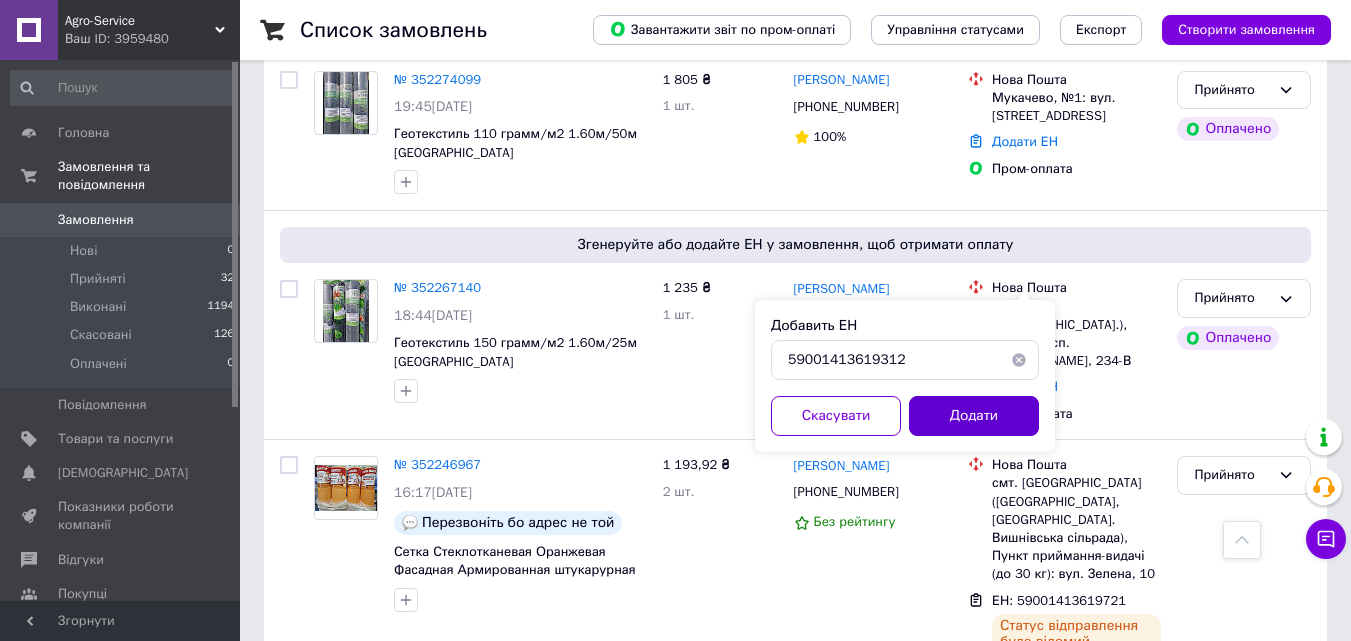 click on "Додати" at bounding box center (974, 416) 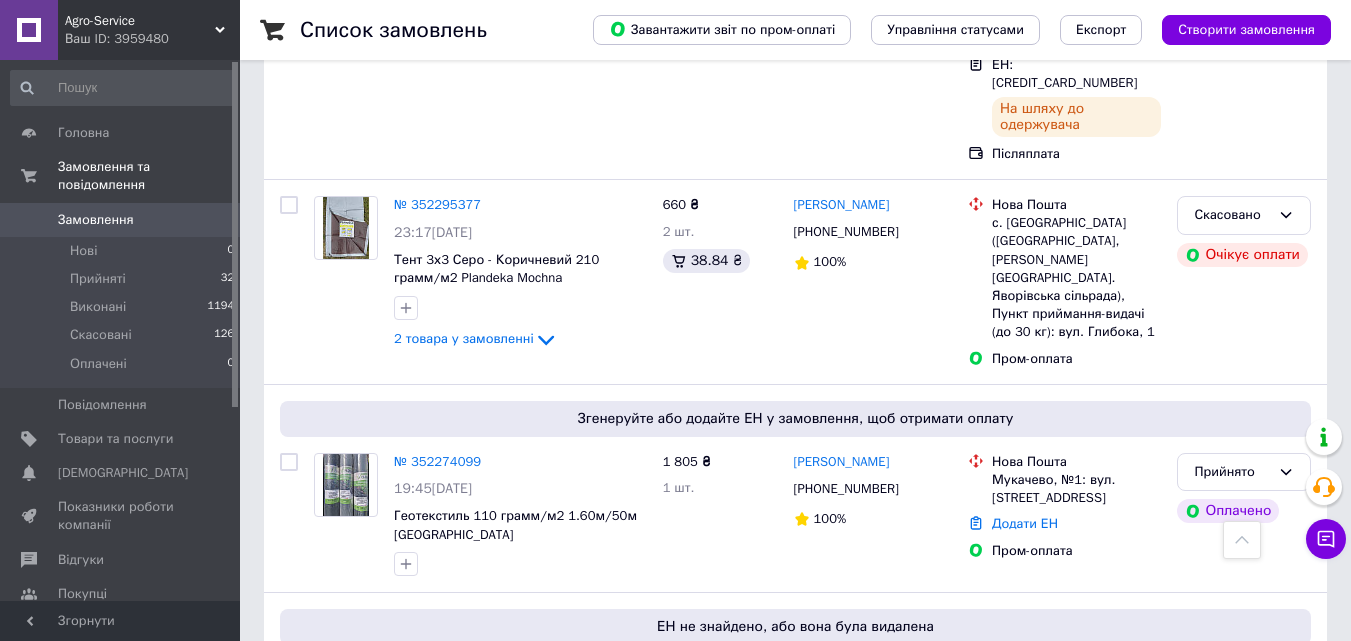 scroll, scrollTop: 1100, scrollLeft: 0, axis: vertical 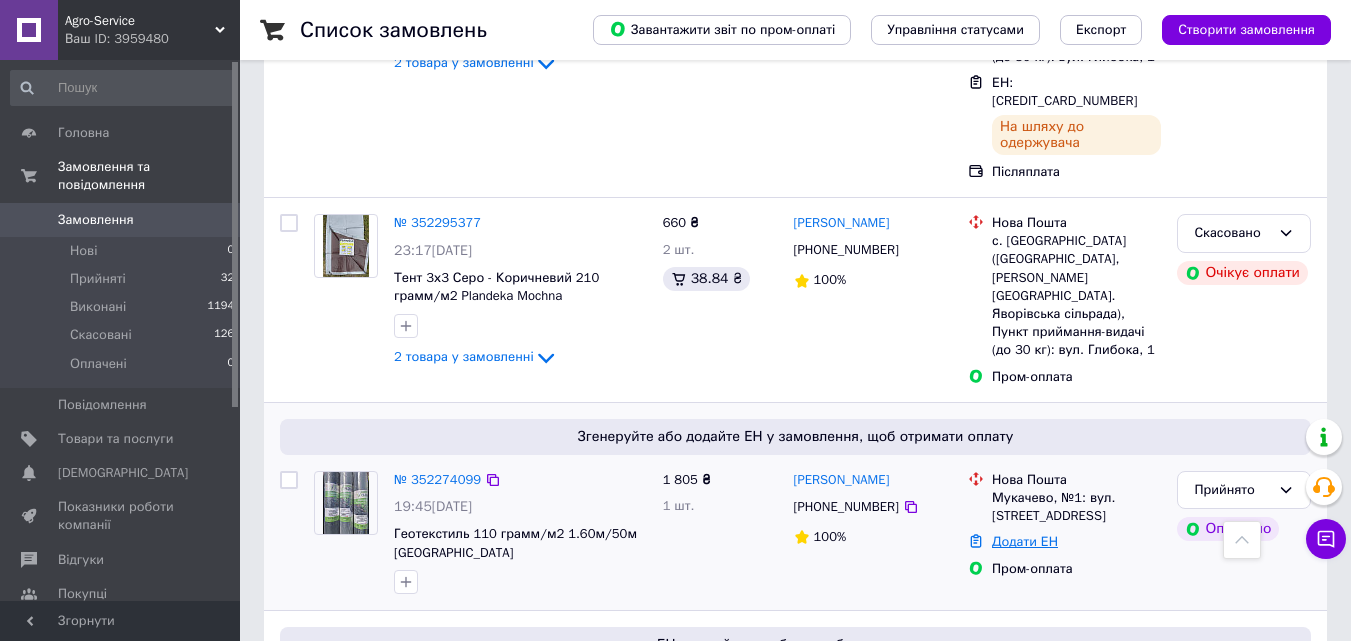 click on "Додати ЕН" at bounding box center (1025, 541) 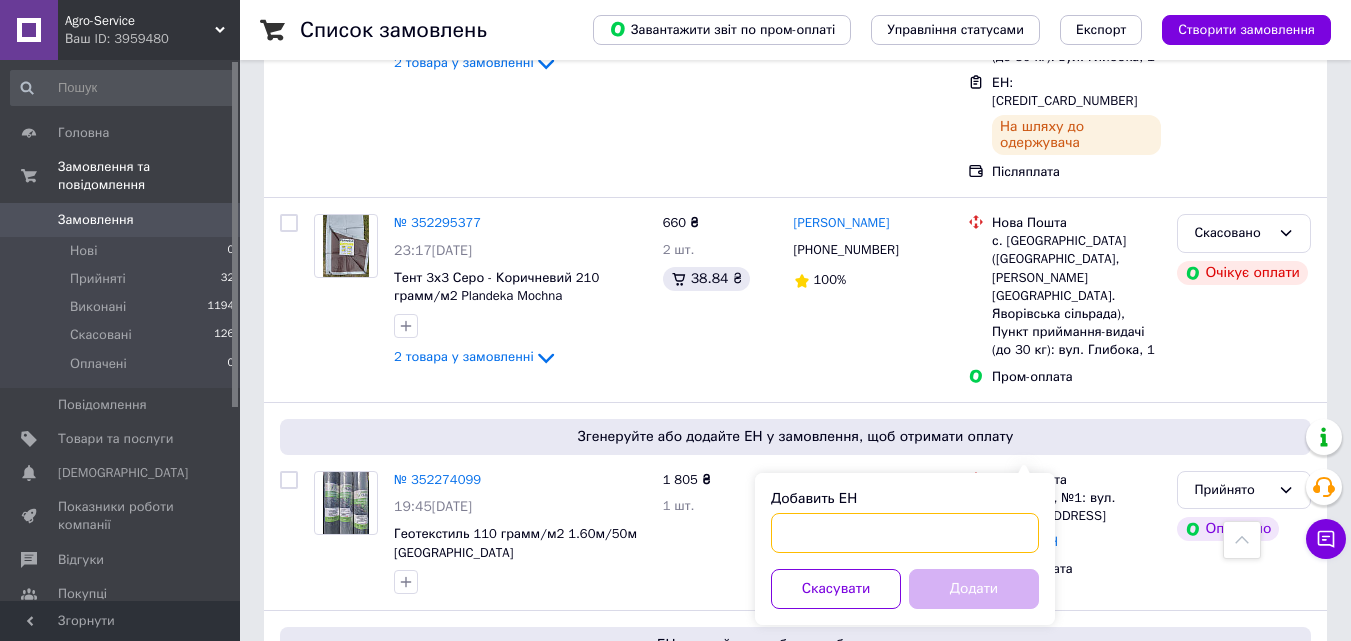 click on "Добавить ЕН" at bounding box center [905, 533] 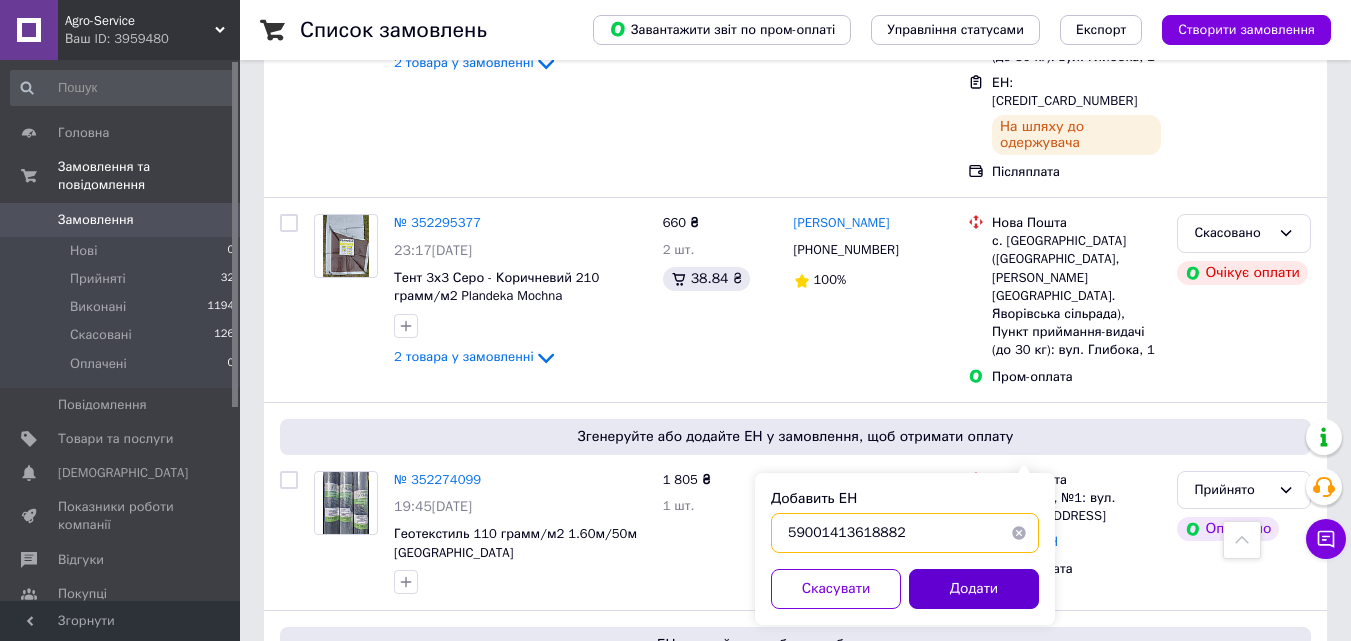 type on "59001413618882" 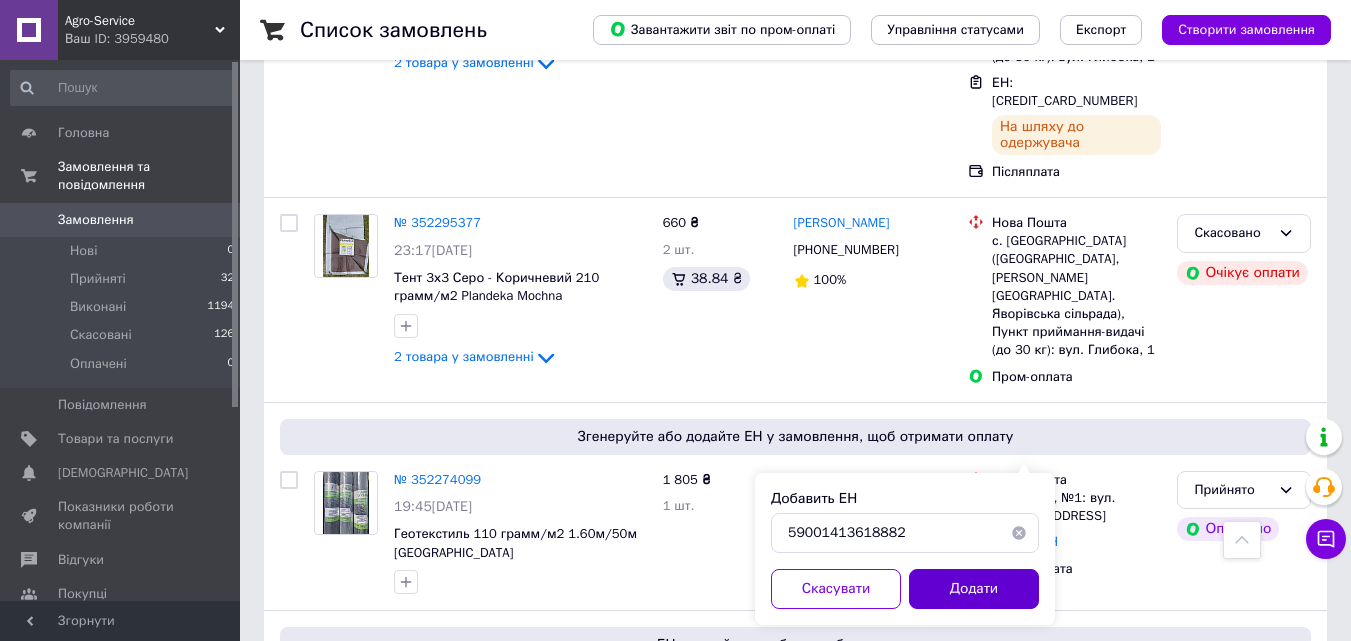 click on "Додати" at bounding box center [974, 589] 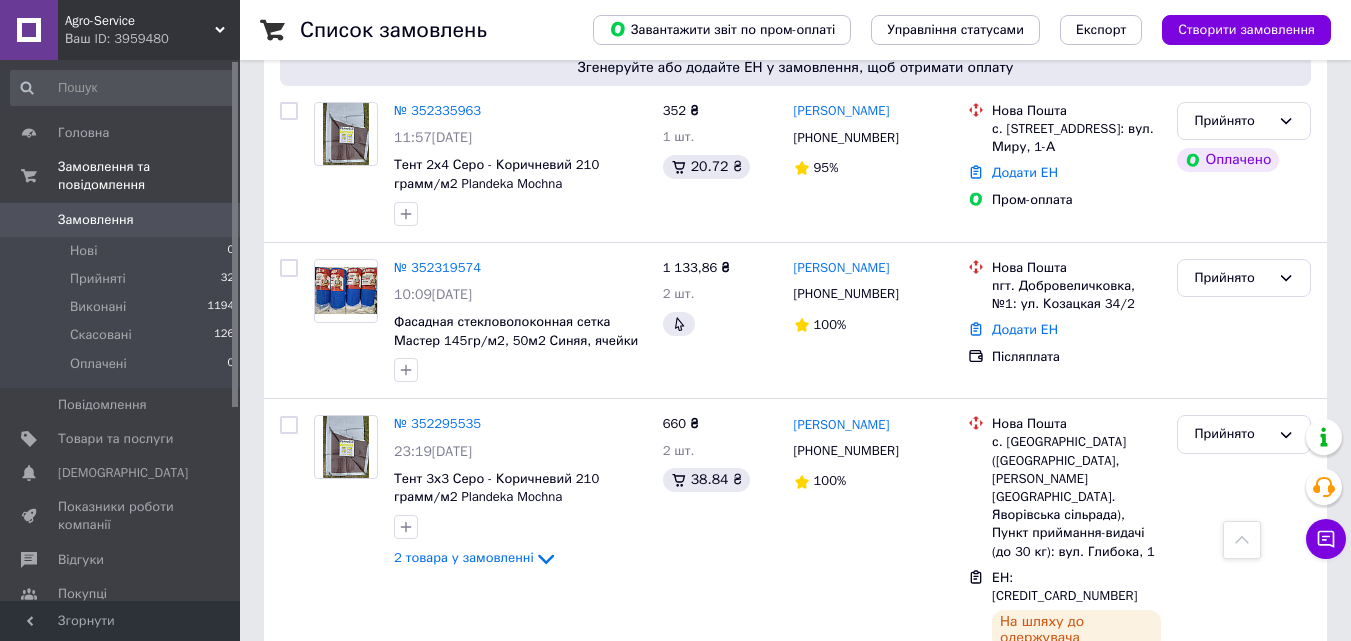 scroll, scrollTop: 500, scrollLeft: 0, axis: vertical 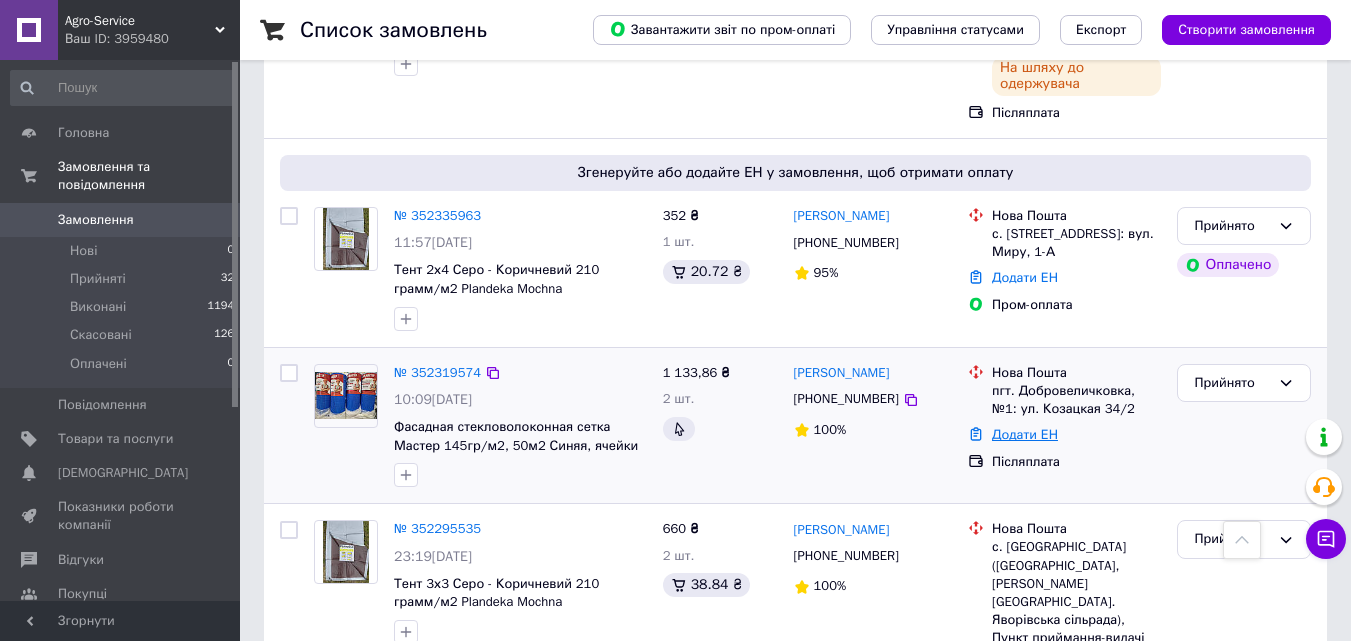 click on "Додати ЕН" at bounding box center (1025, 434) 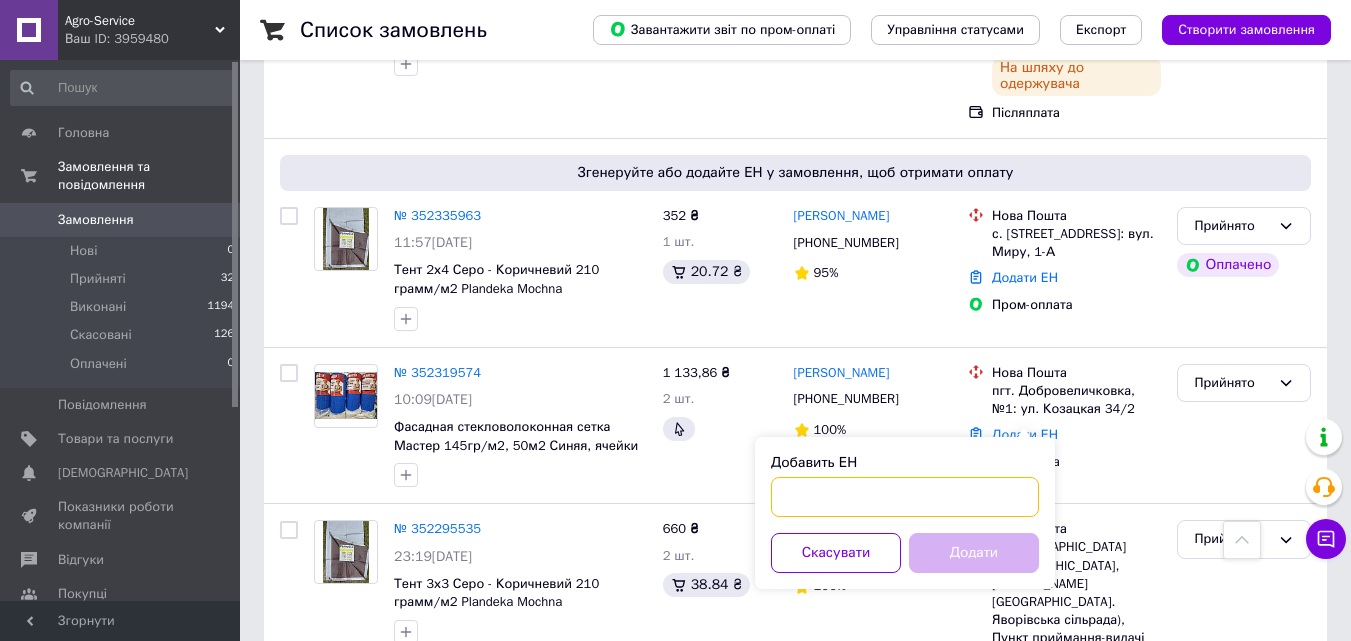 click on "Добавить ЕН" at bounding box center [905, 497] 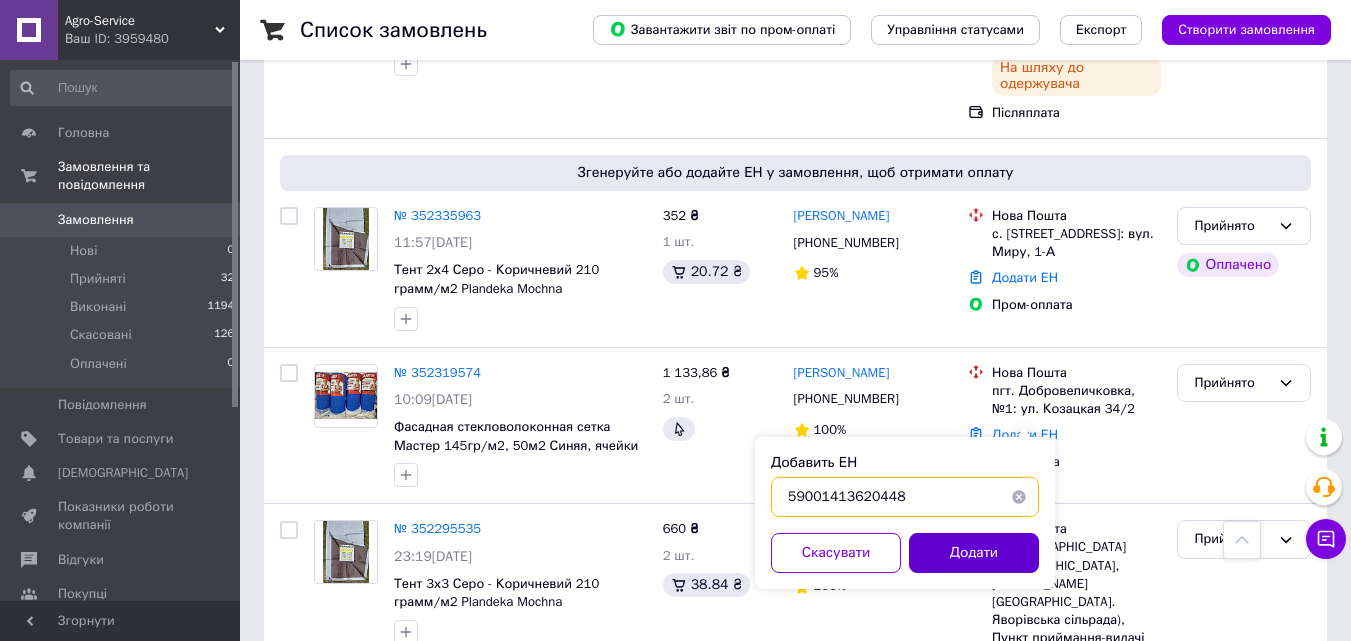 type on "59001413620448" 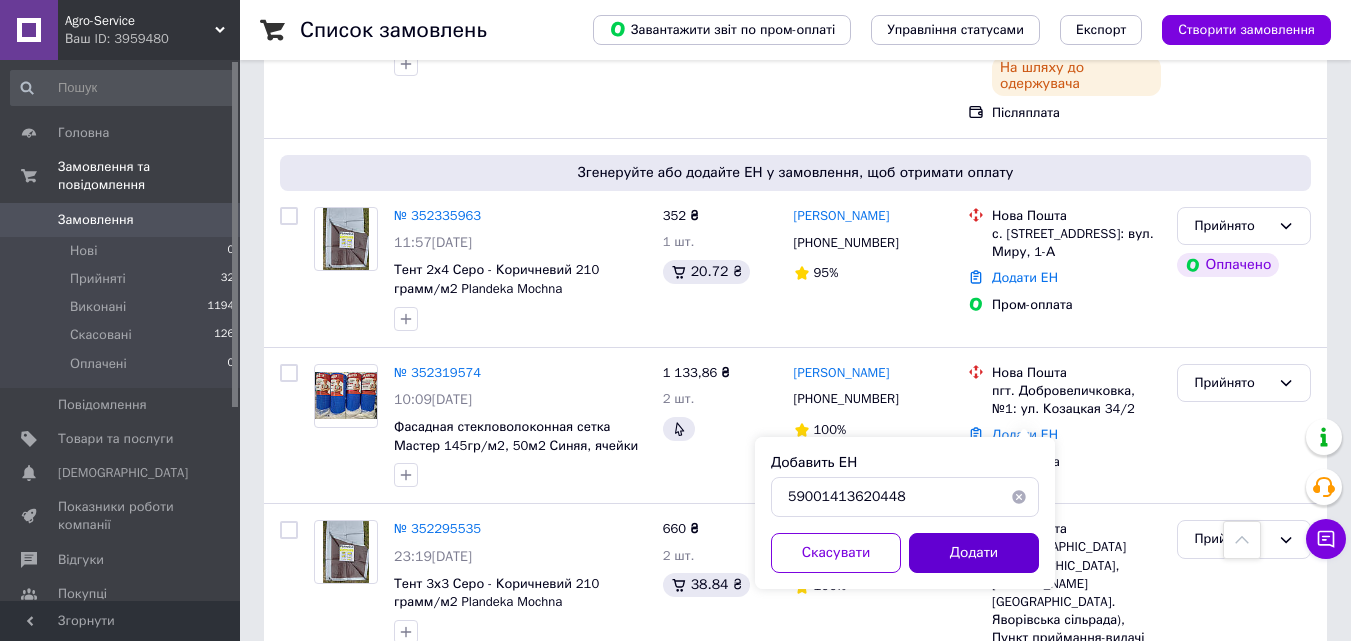 click on "Додати" at bounding box center (974, 553) 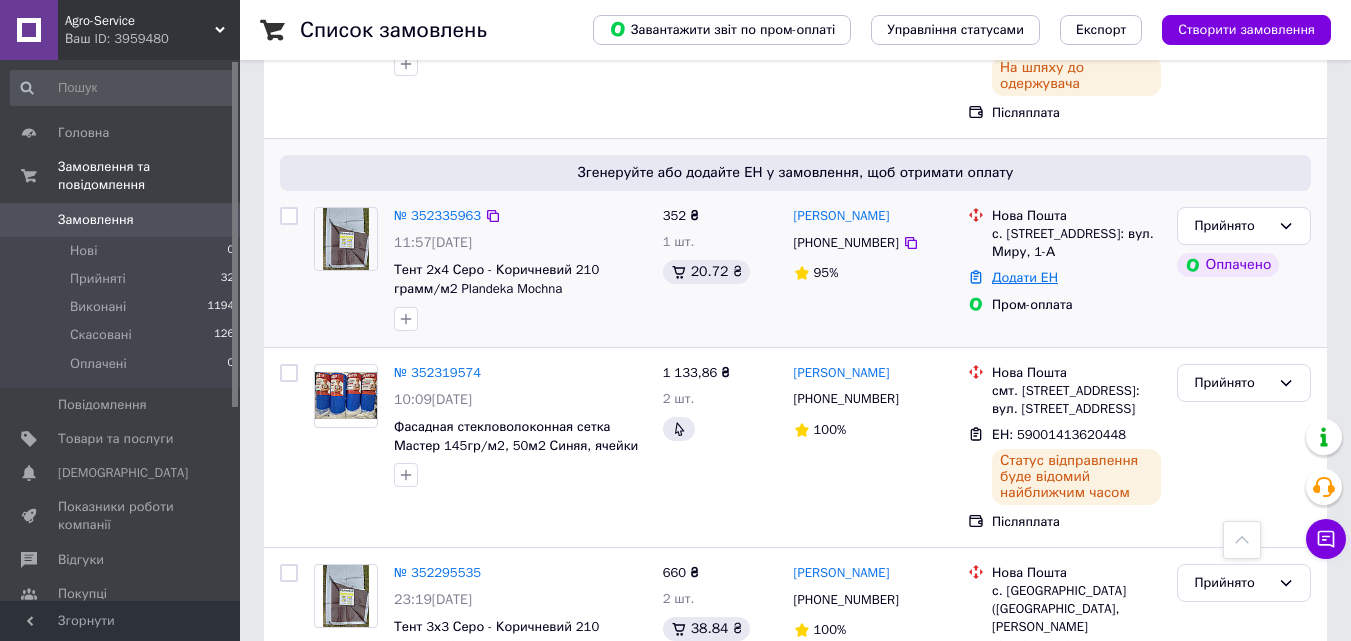 click on "Додати ЕН" at bounding box center (1025, 277) 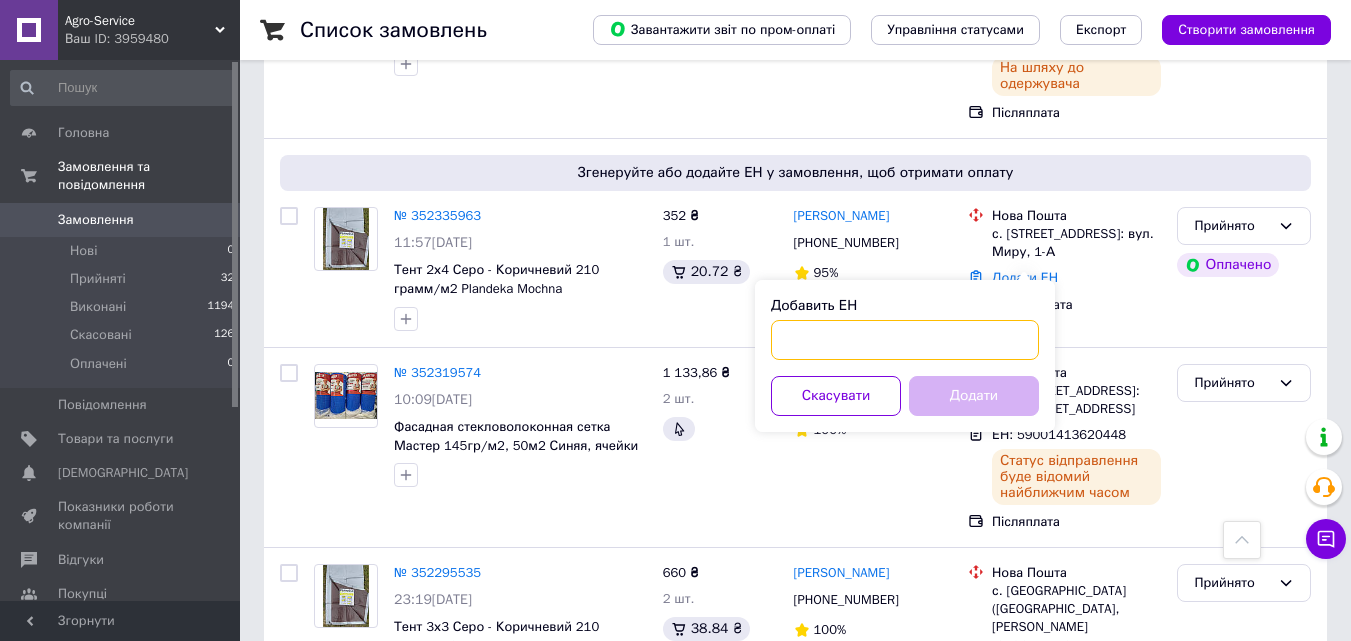 click on "Добавить ЕН" at bounding box center [905, 340] 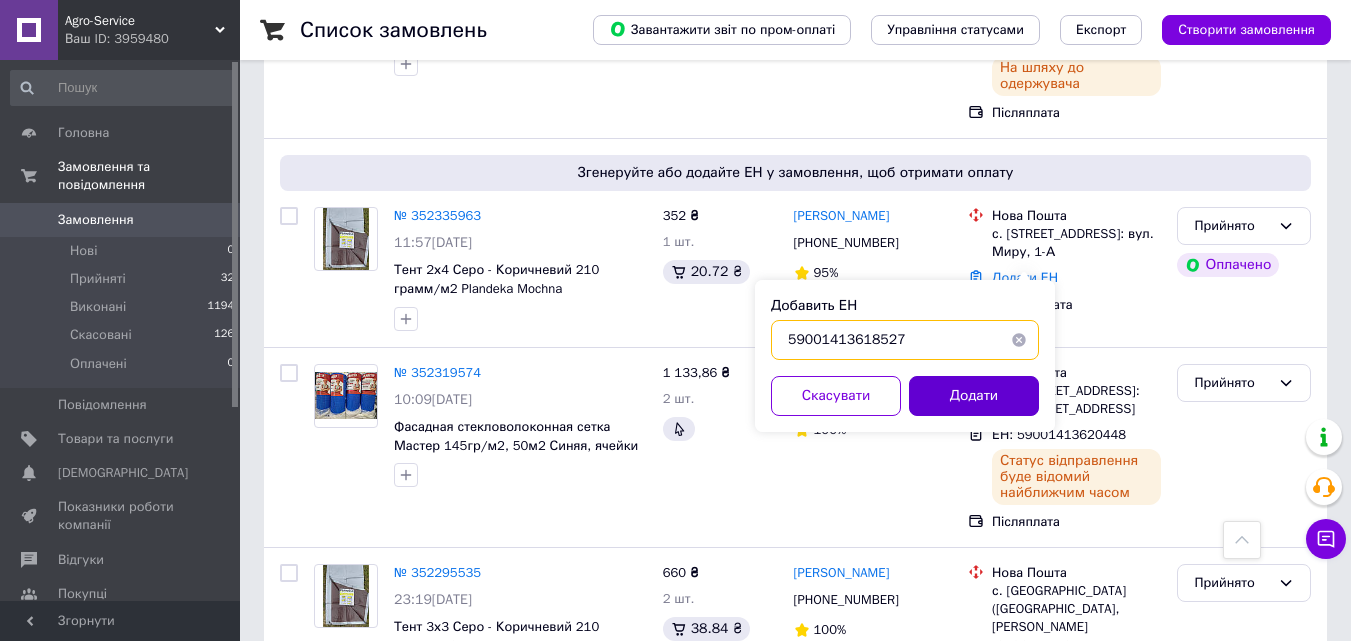 type on "59001413618527" 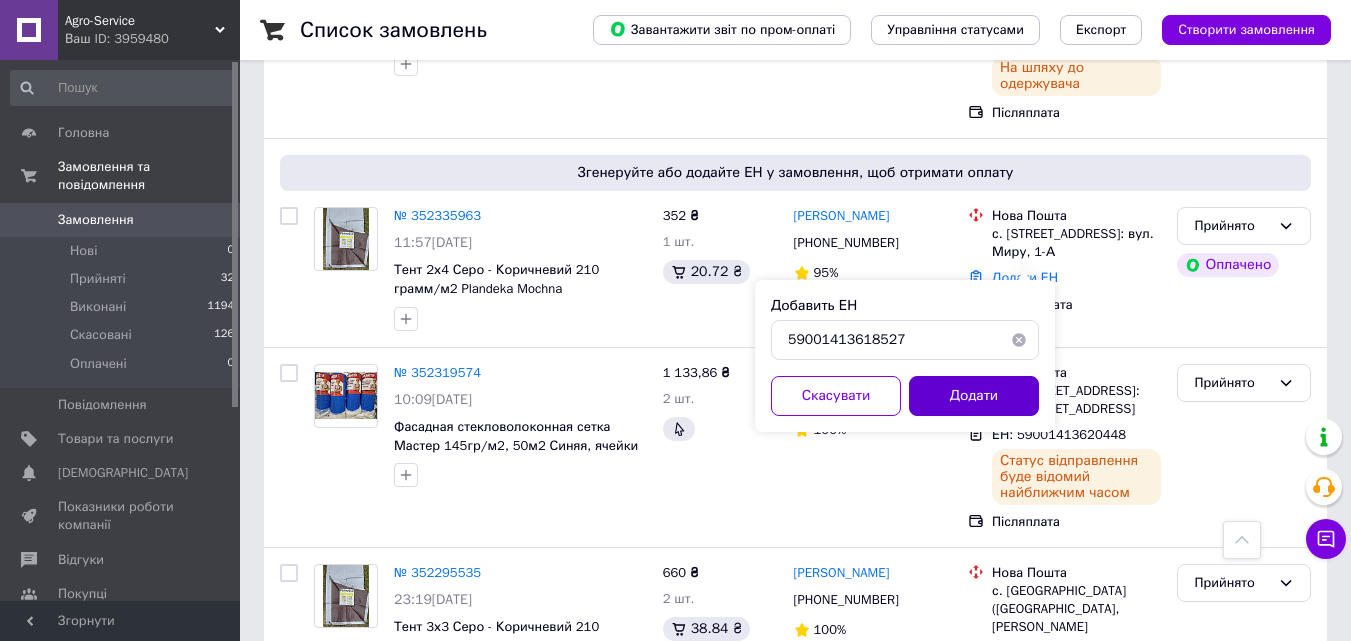 click on "Додати" at bounding box center [974, 396] 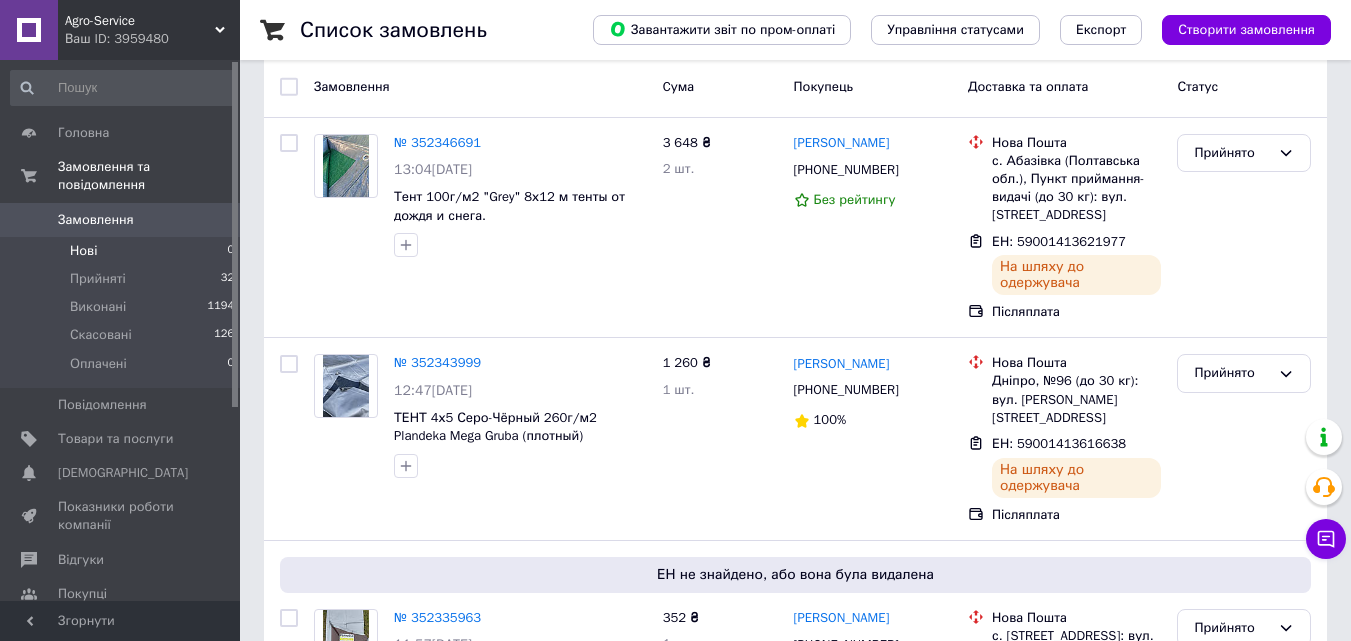 scroll, scrollTop: 0, scrollLeft: 0, axis: both 